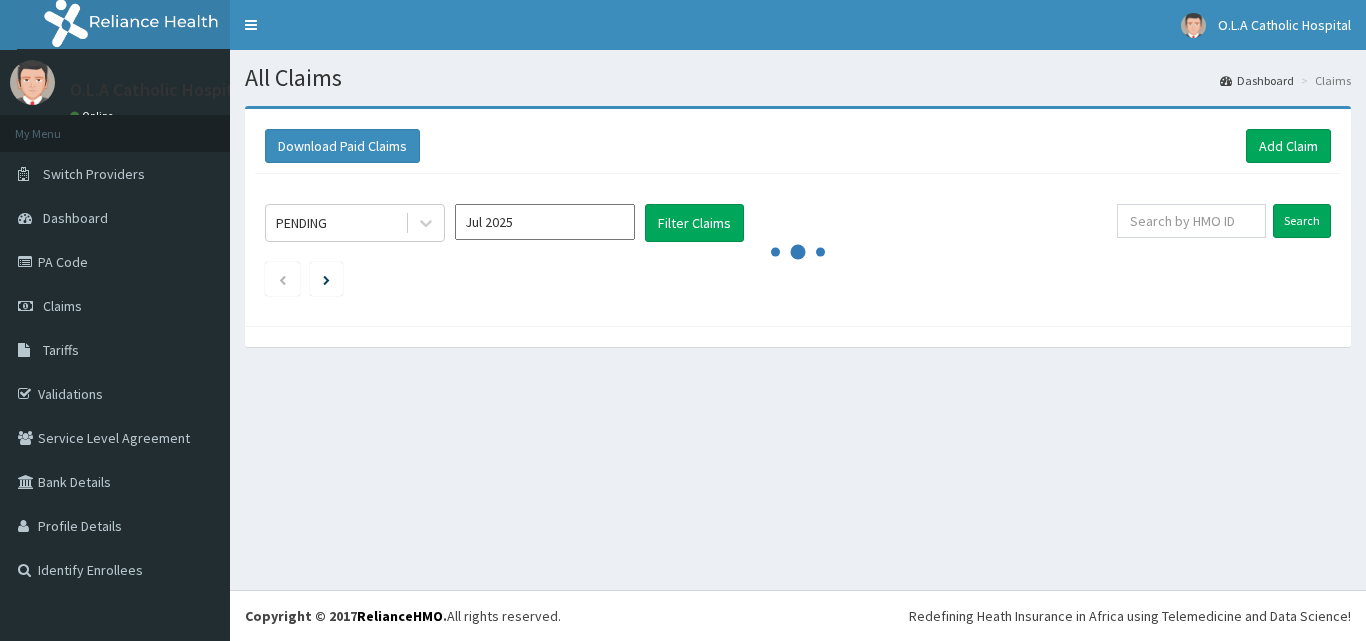 scroll, scrollTop: 0, scrollLeft: 0, axis: both 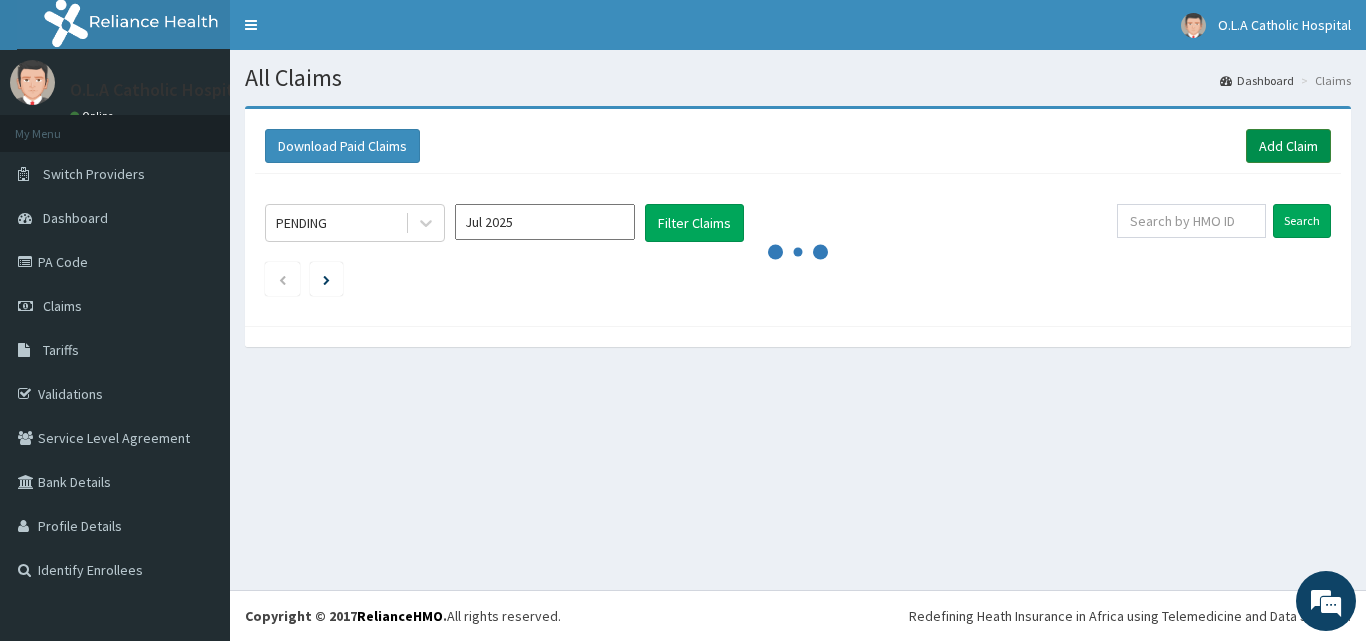 click on "Add Claim" at bounding box center [1288, 146] 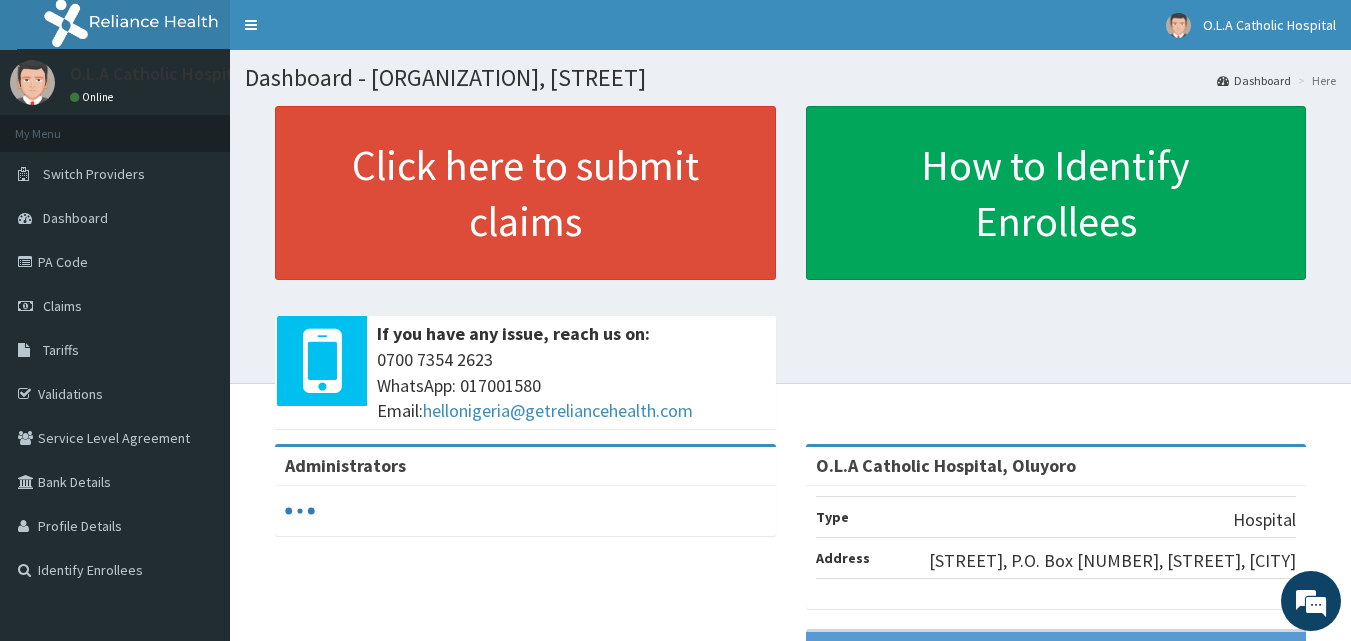 scroll, scrollTop: 0, scrollLeft: 0, axis: both 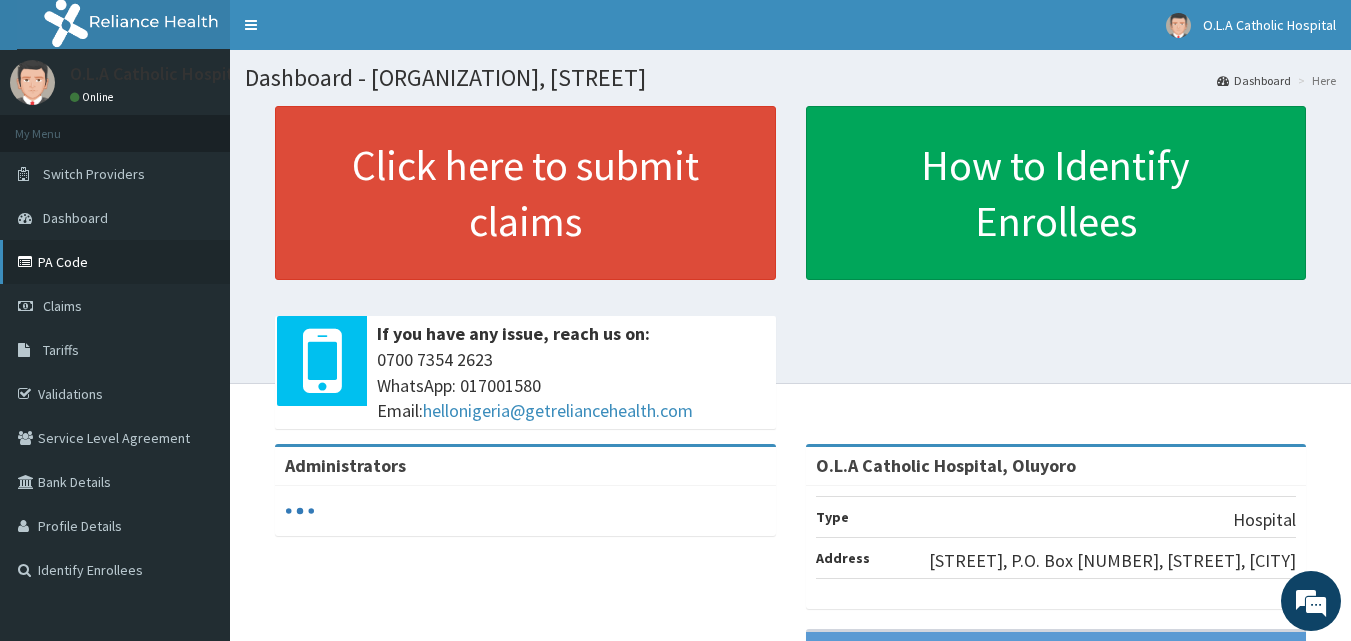 click on "PA Code" at bounding box center (115, 262) 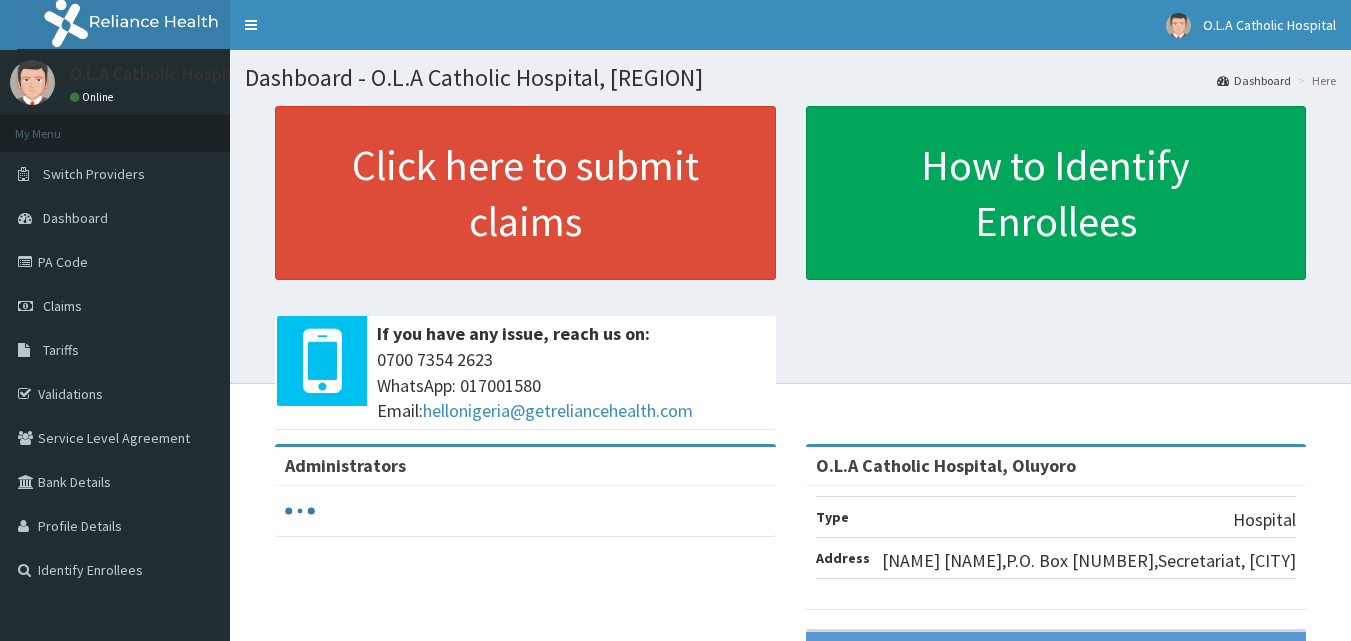 scroll, scrollTop: 0, scrollLeft: 0, axis: both 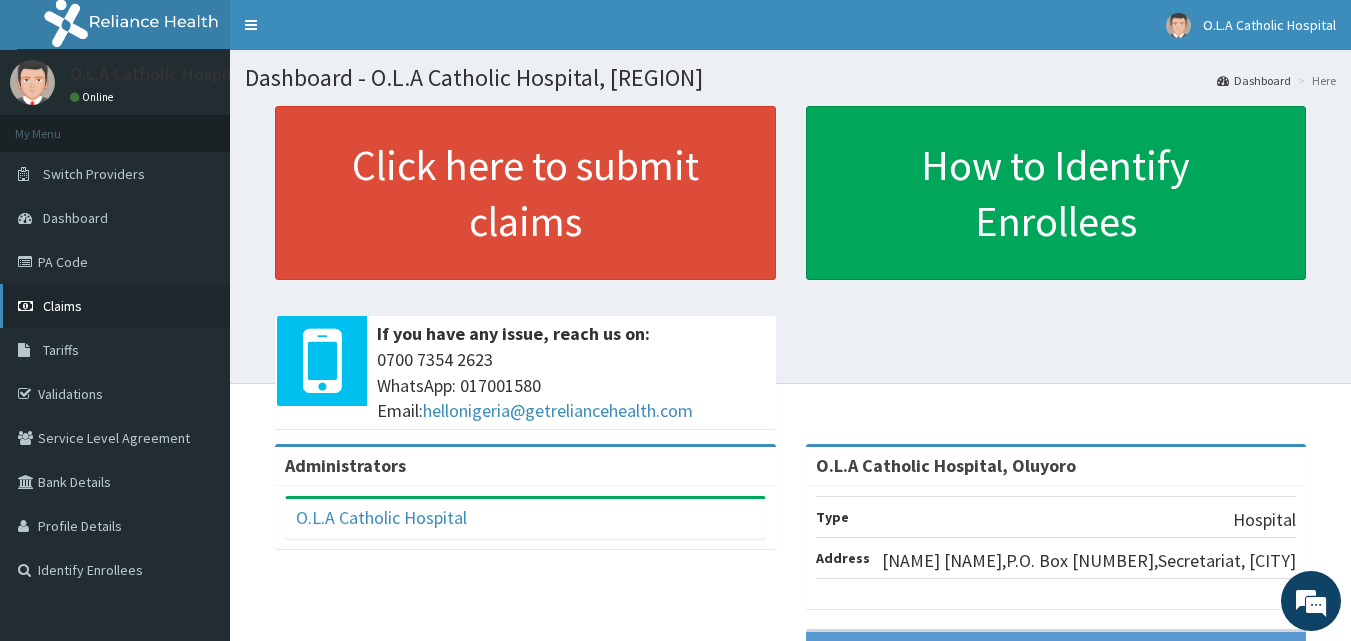 click on "Claims" at bounding box center (115, 306) 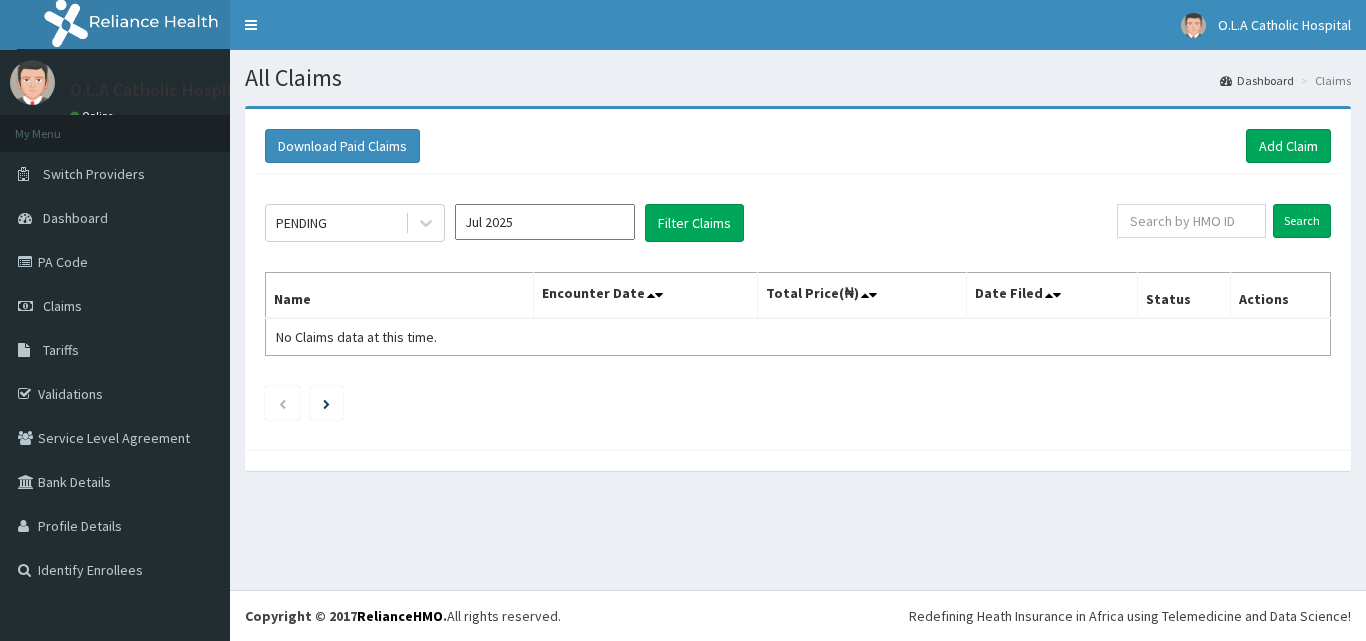 scroll, scrollTop: 0, scrollLeft: 0, axis: both 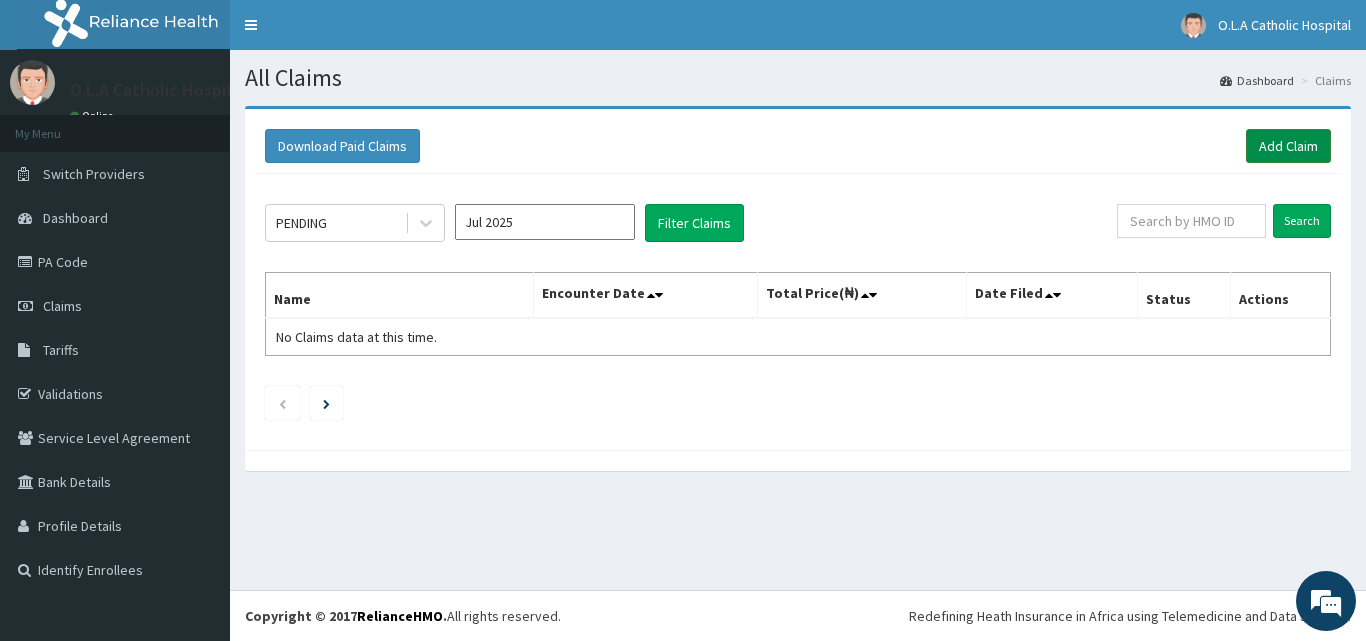 click on "Add Claim" at bounding box center [1288, 146] 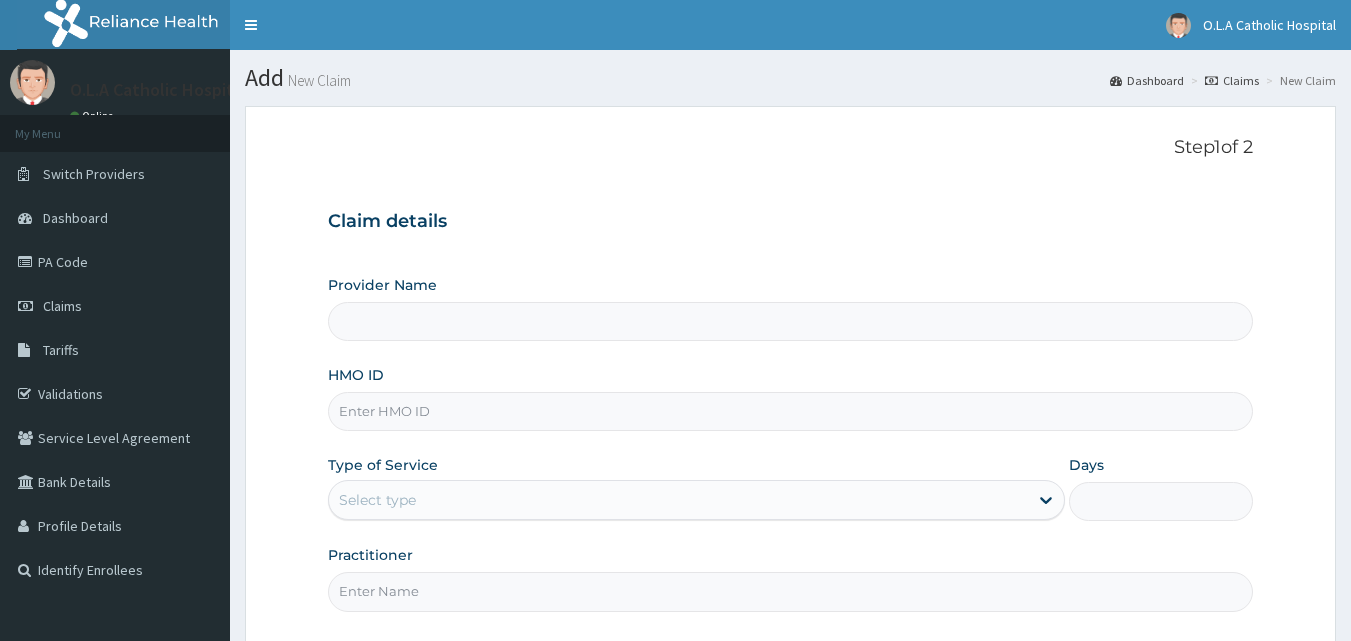 scroll, scrollTop: 0, scrollLeft: 0, axis: both 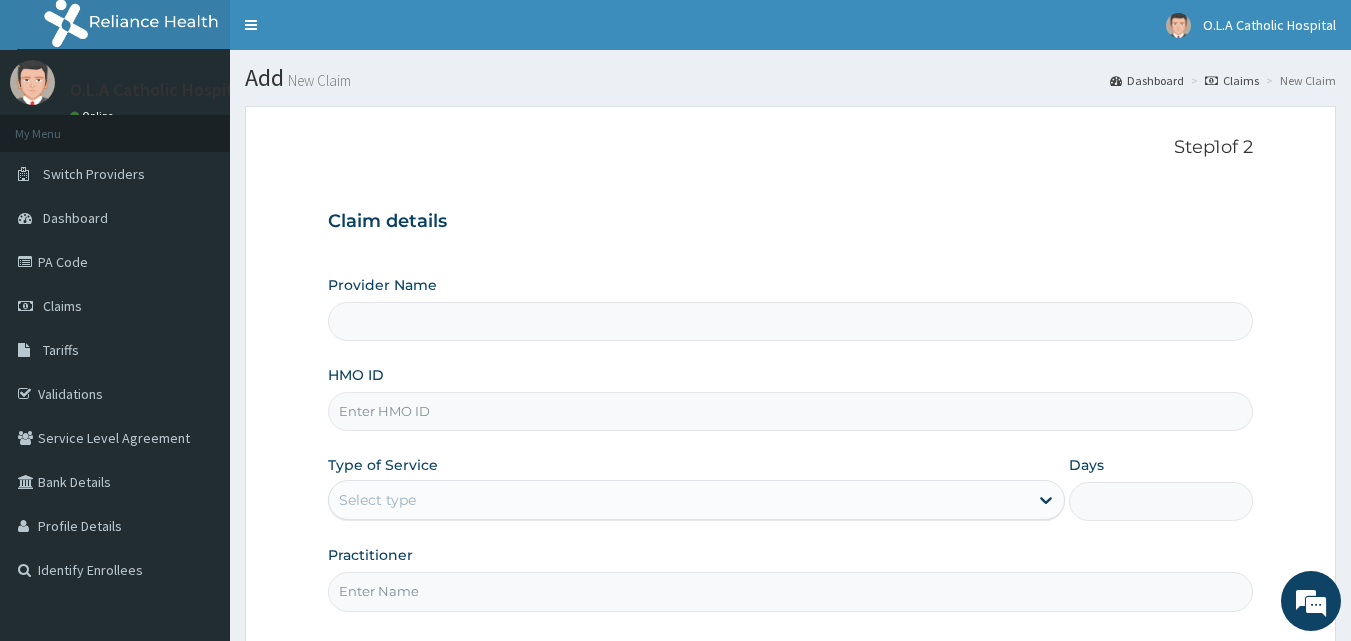 type on "O.L.A Catholic Hospital, Oluyoro" 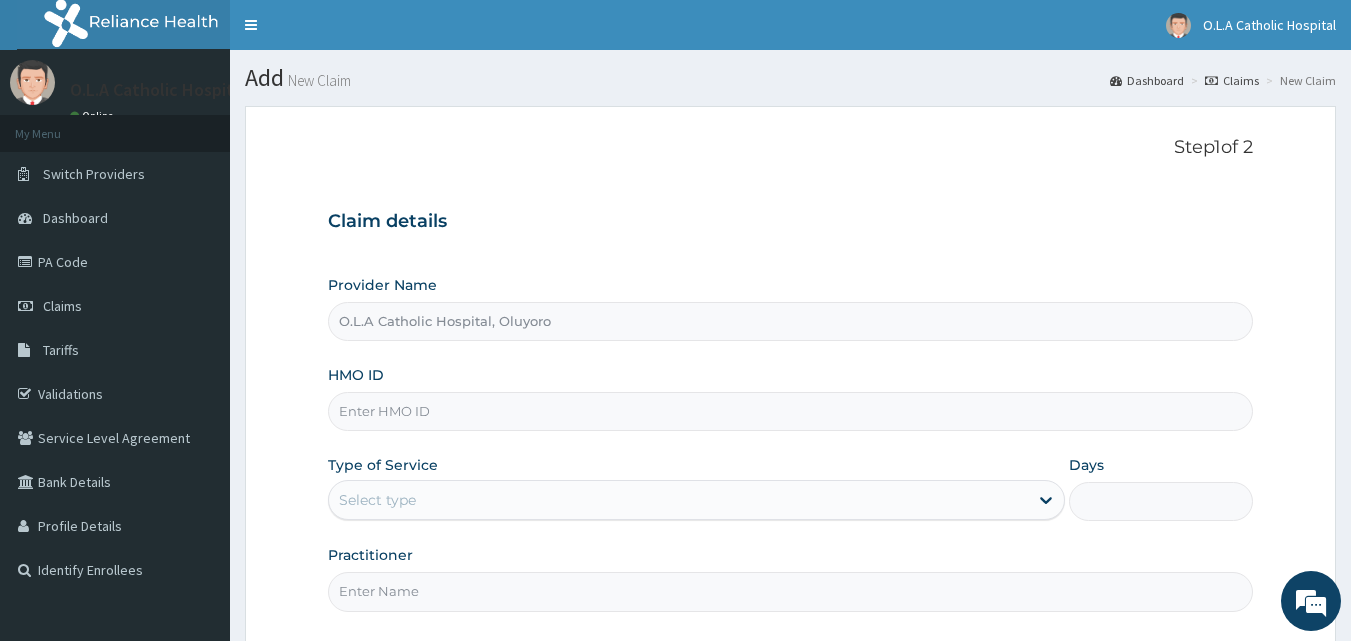 click on "HMO ID" at bounding box center (791, 411) 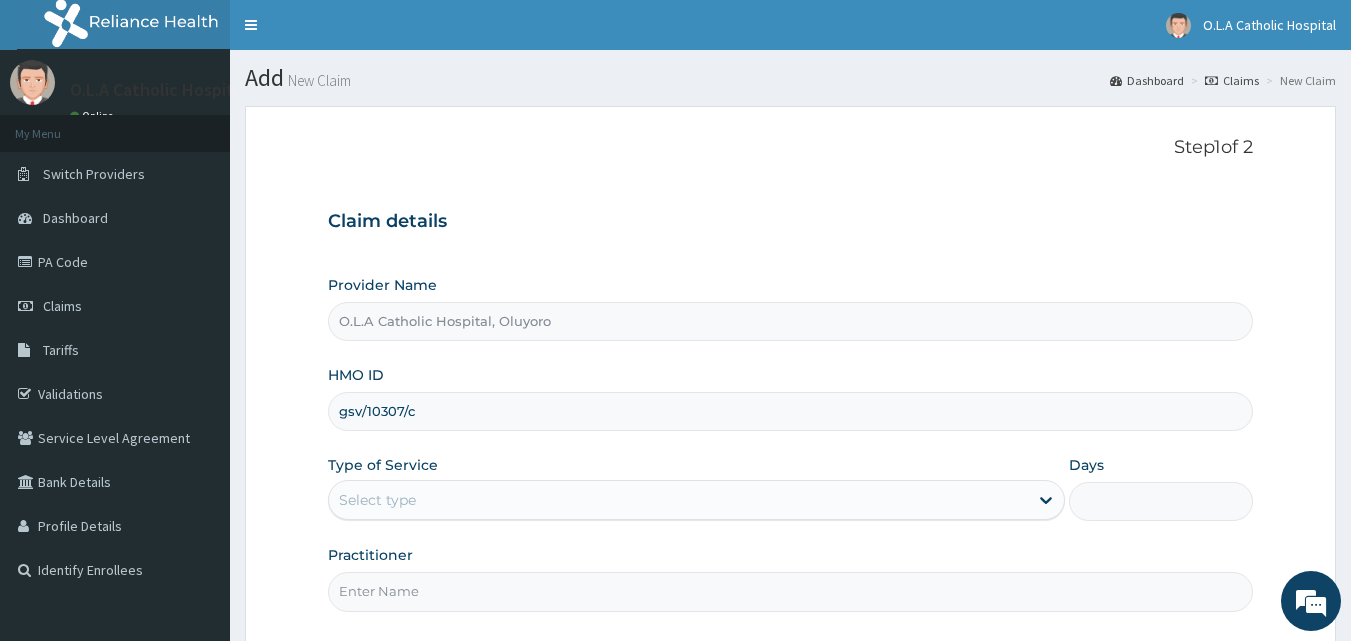 type on "gsv/10307/c" 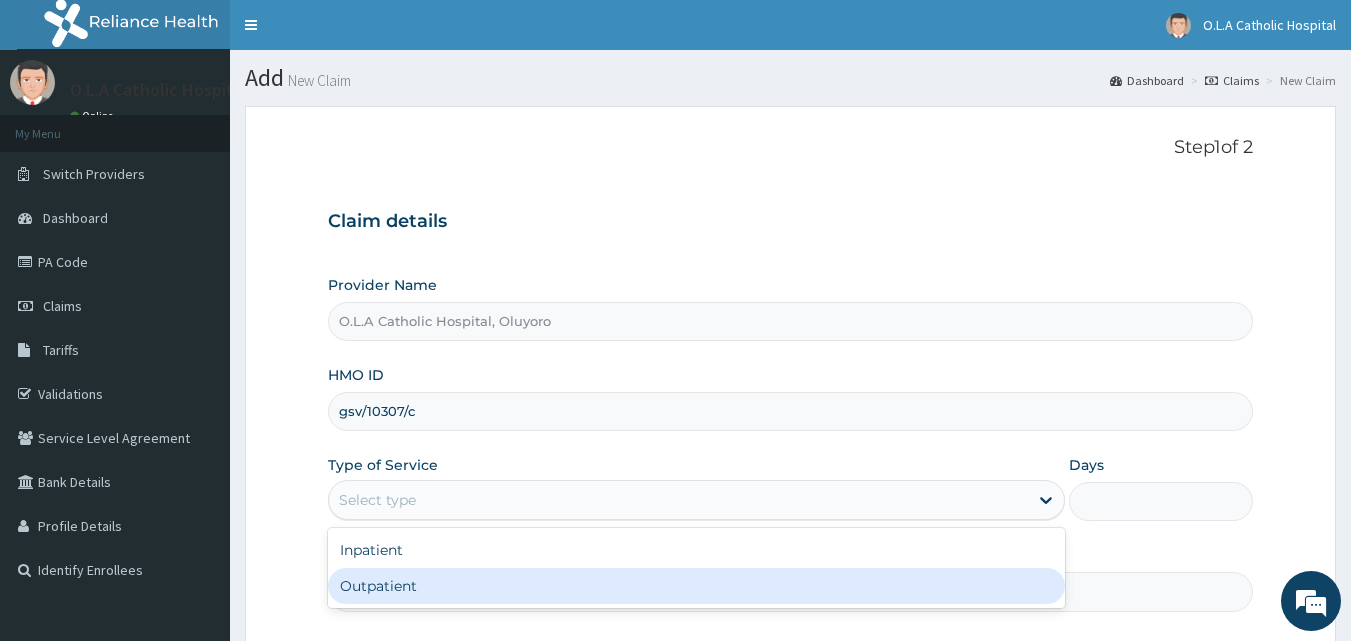 click on "Outpatient" at bounding box center (696, 586) 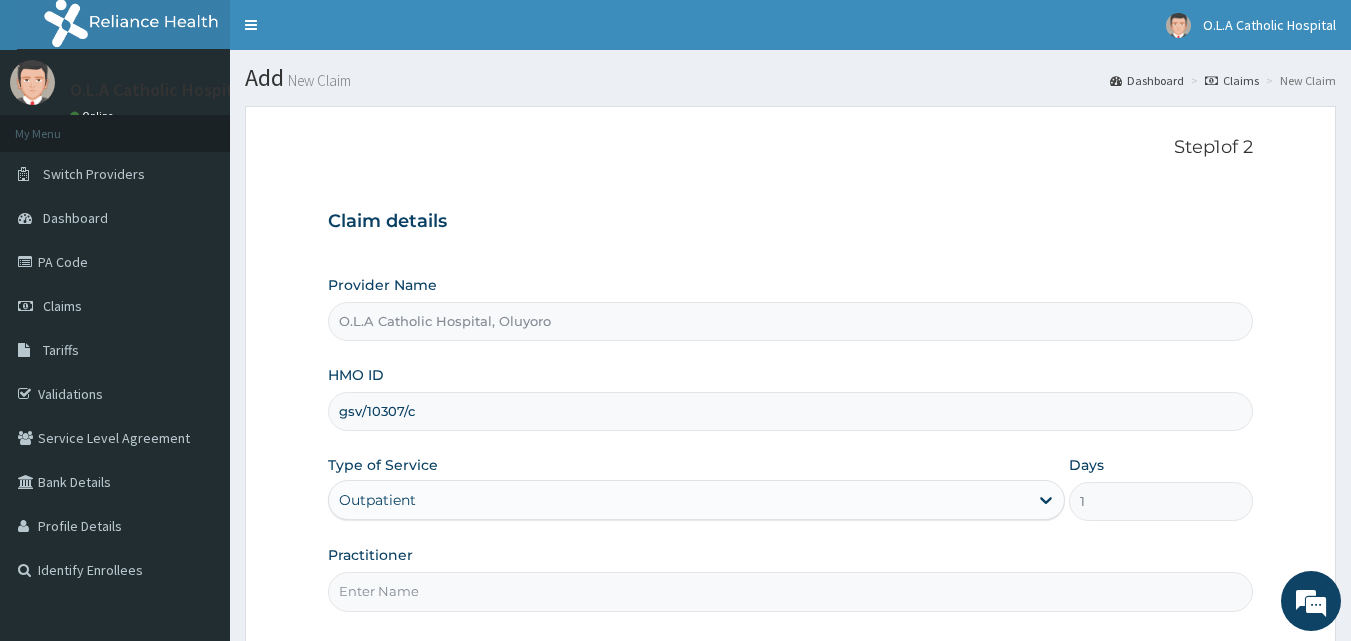 scroll, scrollTop: 187, scrollLeft: 0, axis: vertical 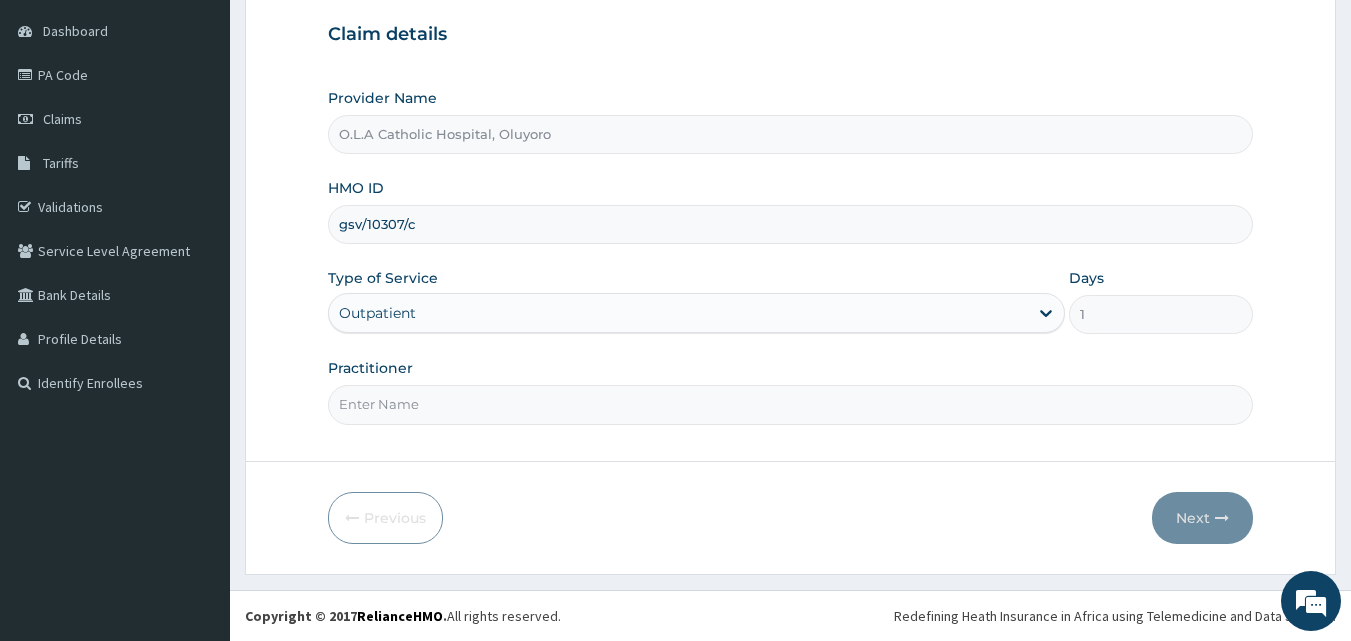 click on "Practitioner" at bounding box center (791, 404) 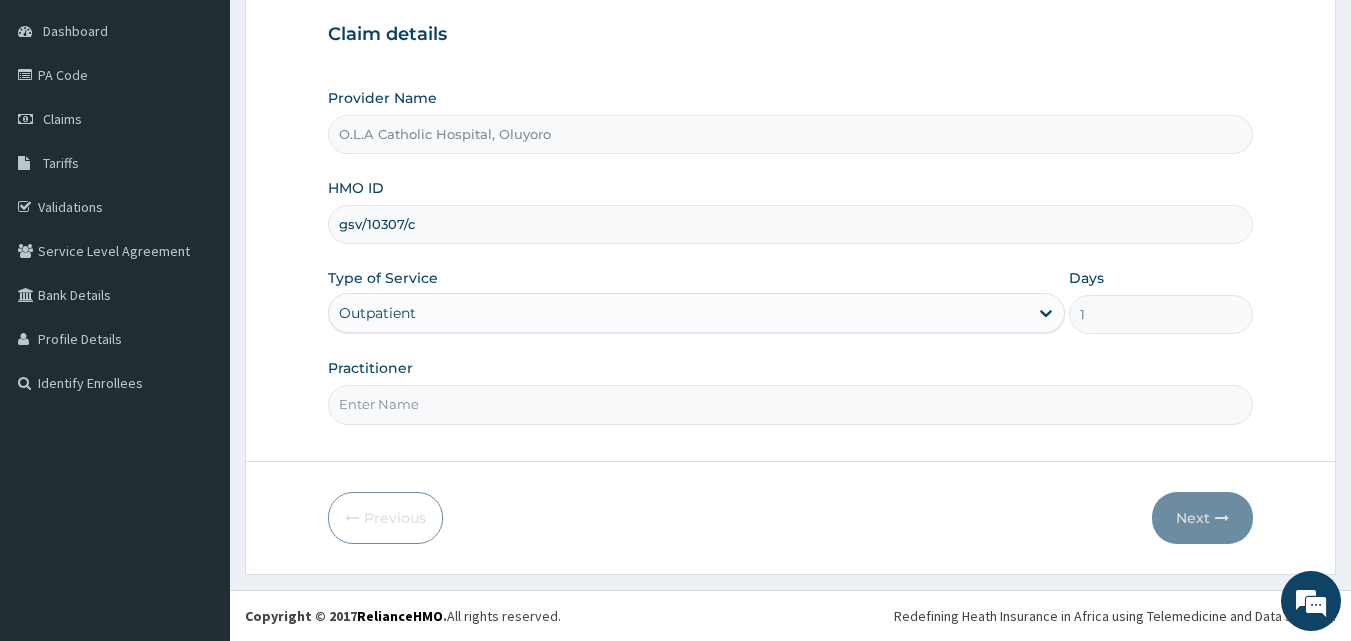 scroll, scrollTop: 0, scrollLeft: 0, axis: both 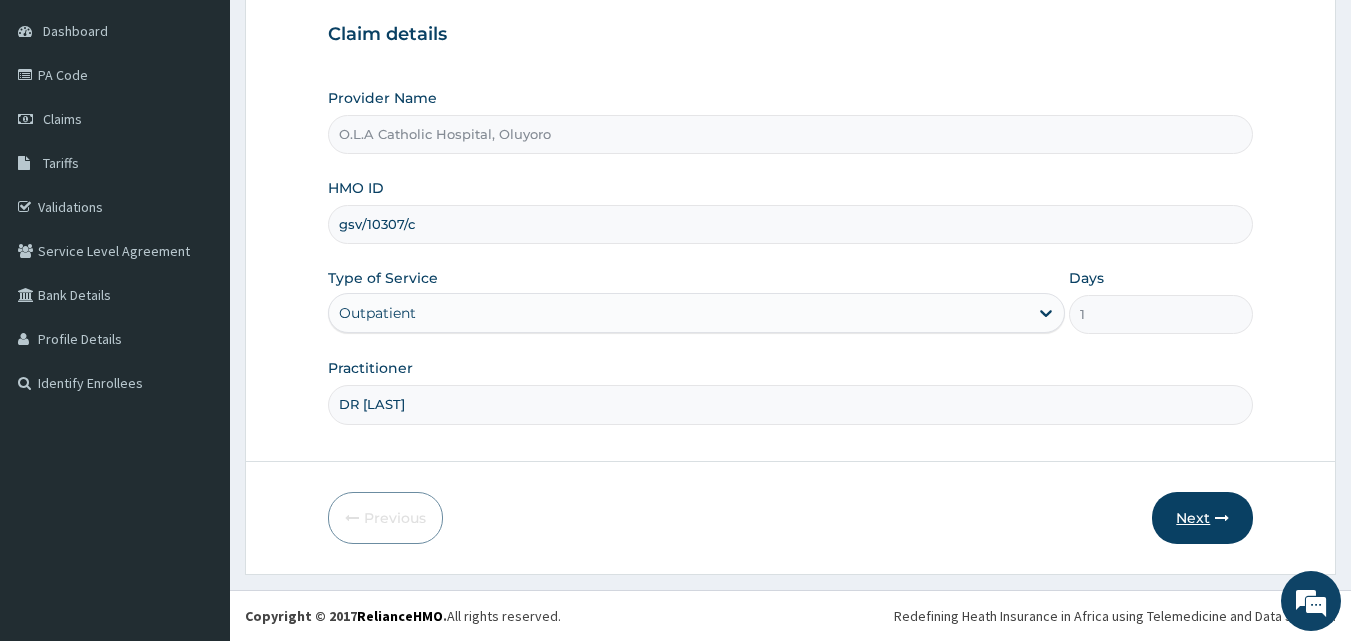 type on "DR SALAWU" 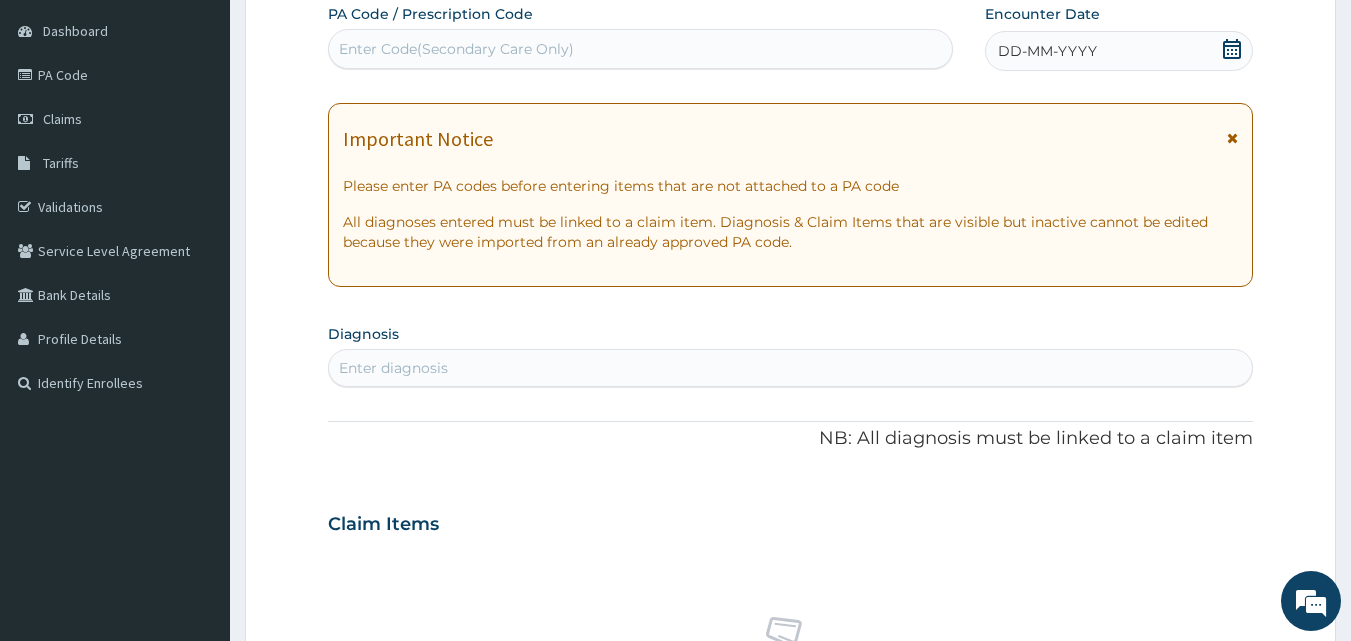 click on "Enter Code(Secondary Care Only)" at bounding box center (641, 49) 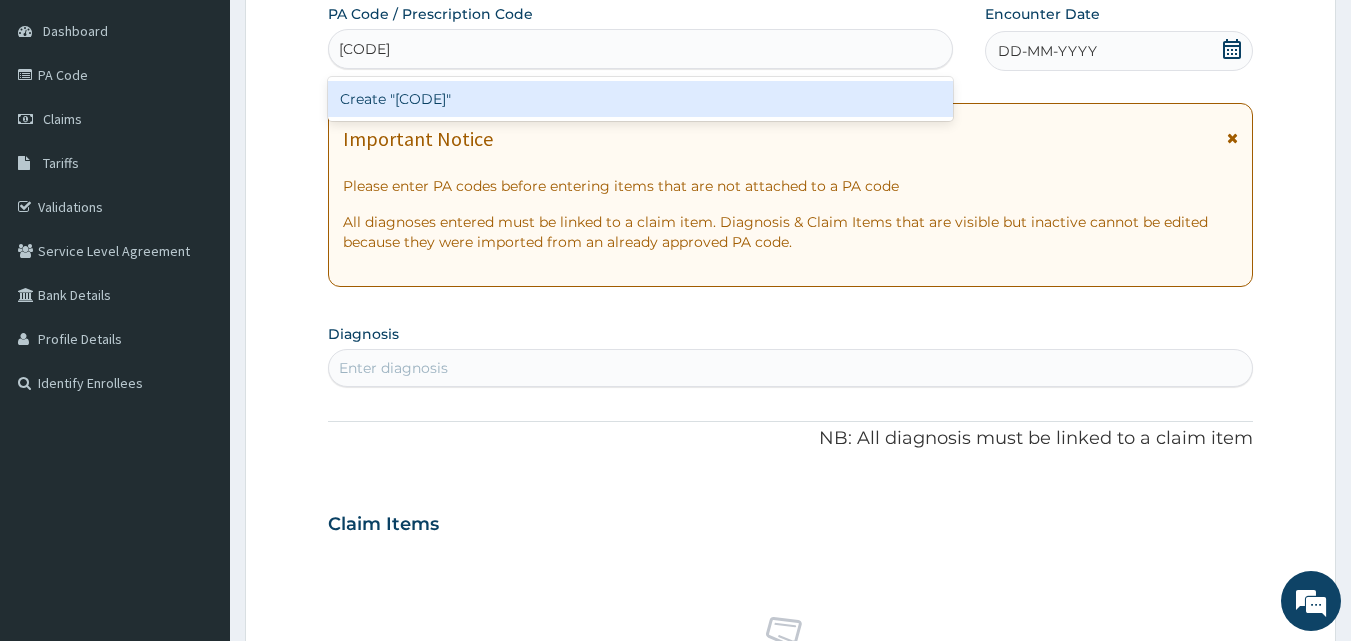 click on "Create "PA/8ACA59"" at bounding box center (641, 99) 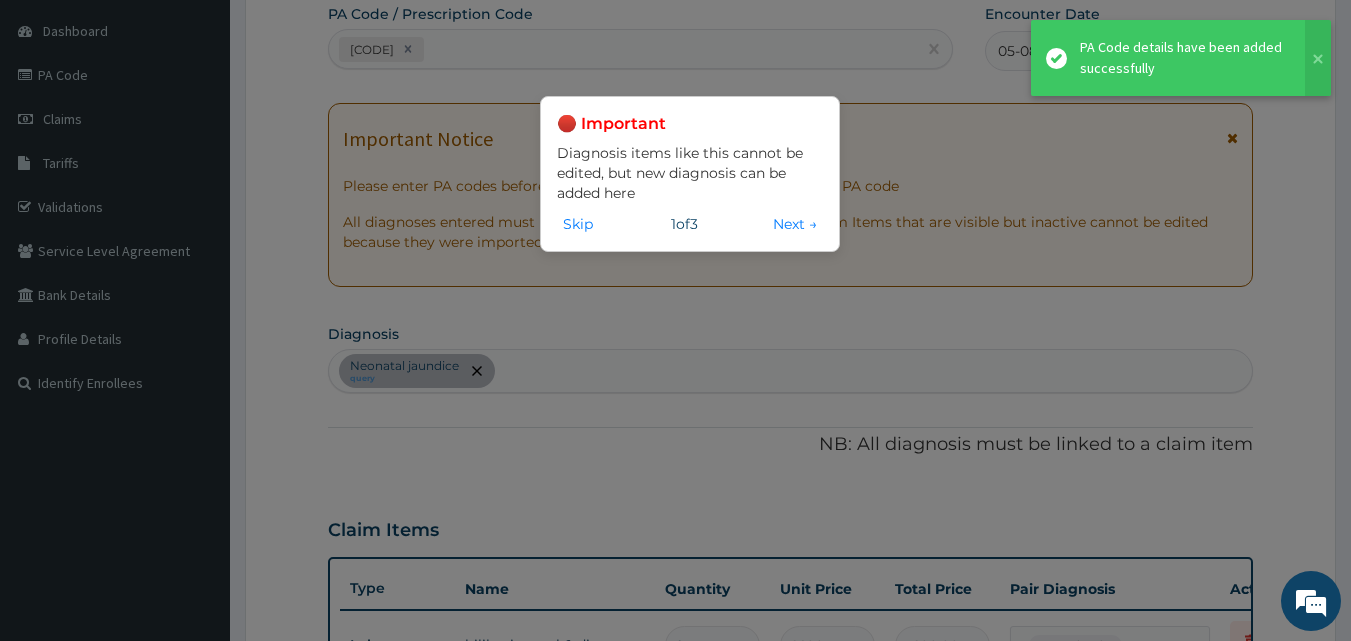 scroll, scrollTop: 211, scrollLeft: 0, axis: vertical 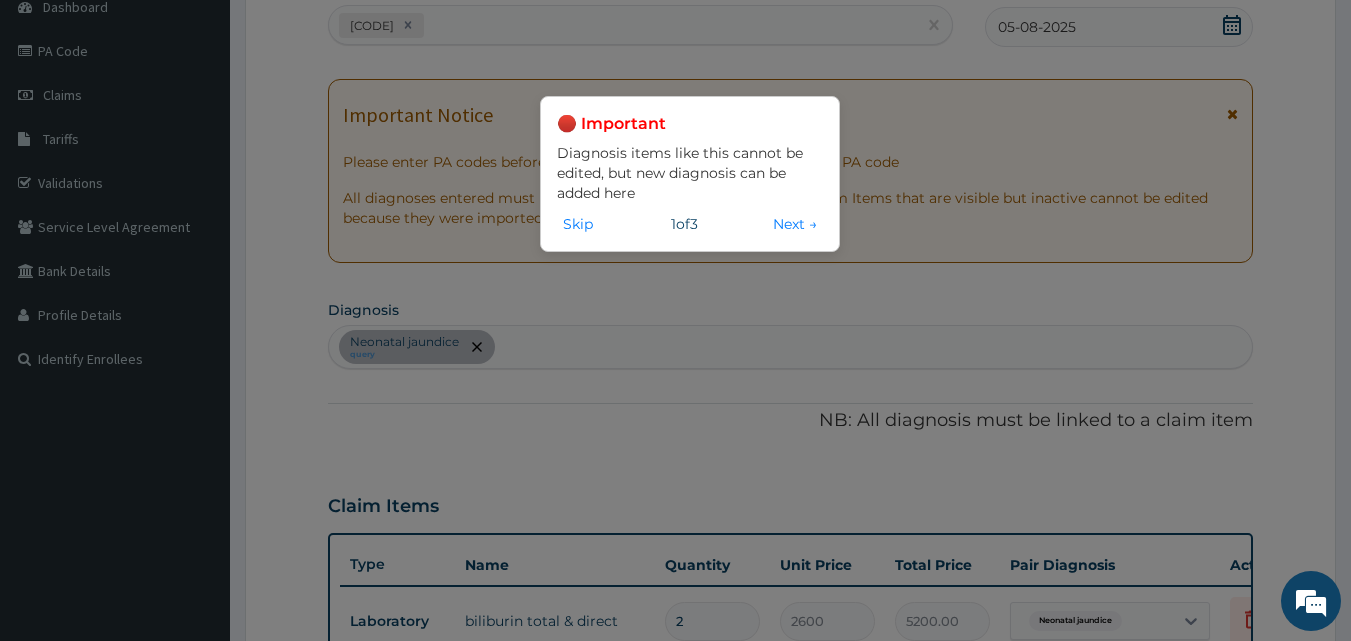 click on "🔴 Important Diagnosis items like this cannot be edited, but new diagnosis can be added here Skip 1  of  3 Next →" at bounding box center [675, 320] 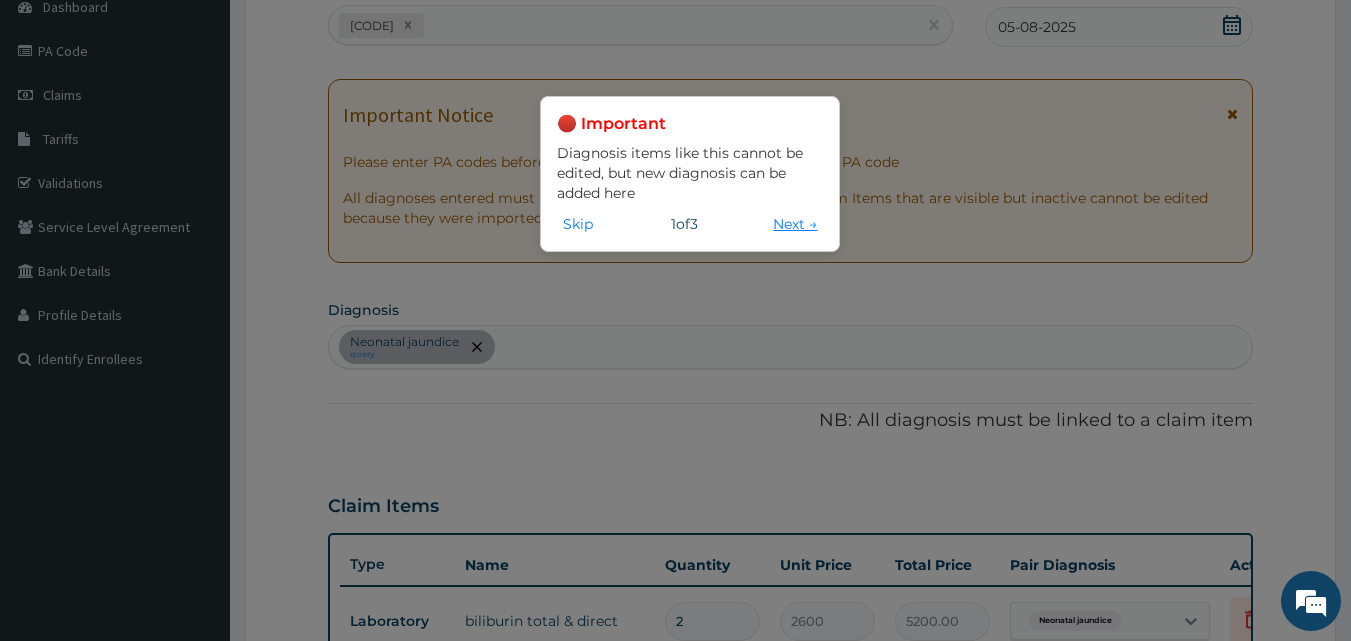 click on "Next →" at bounding box center [795, 224] 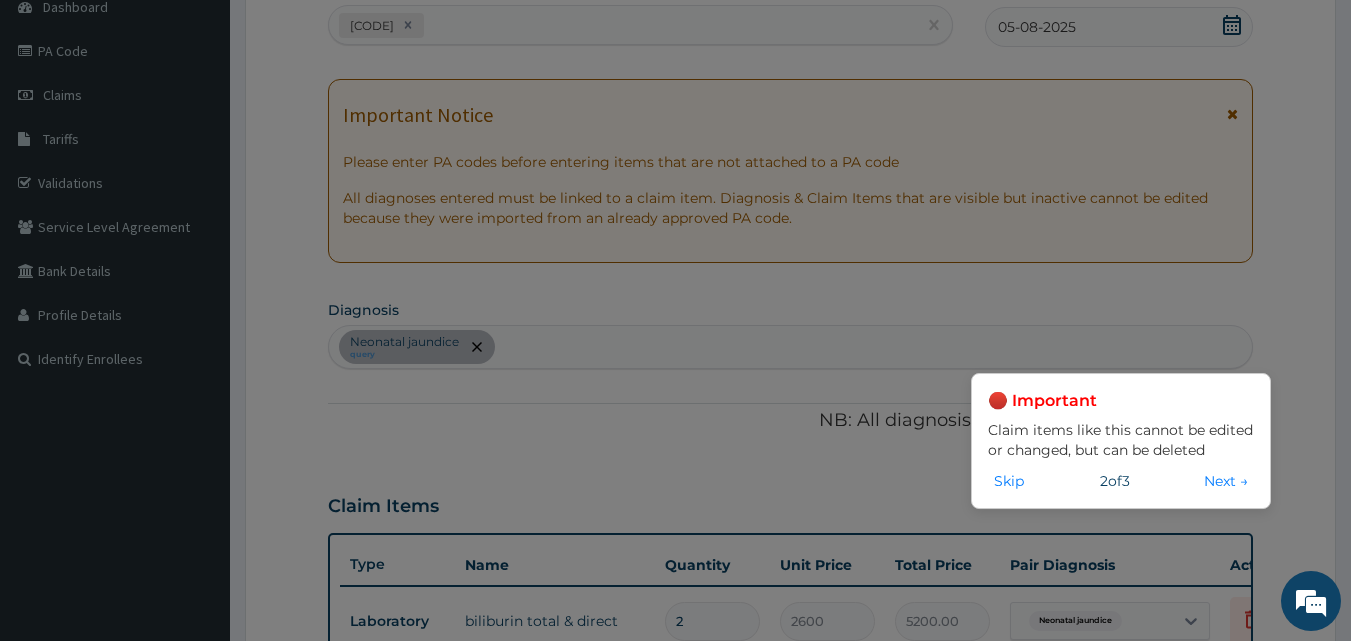 click on "Next →" at bounding box center (1226, 481) 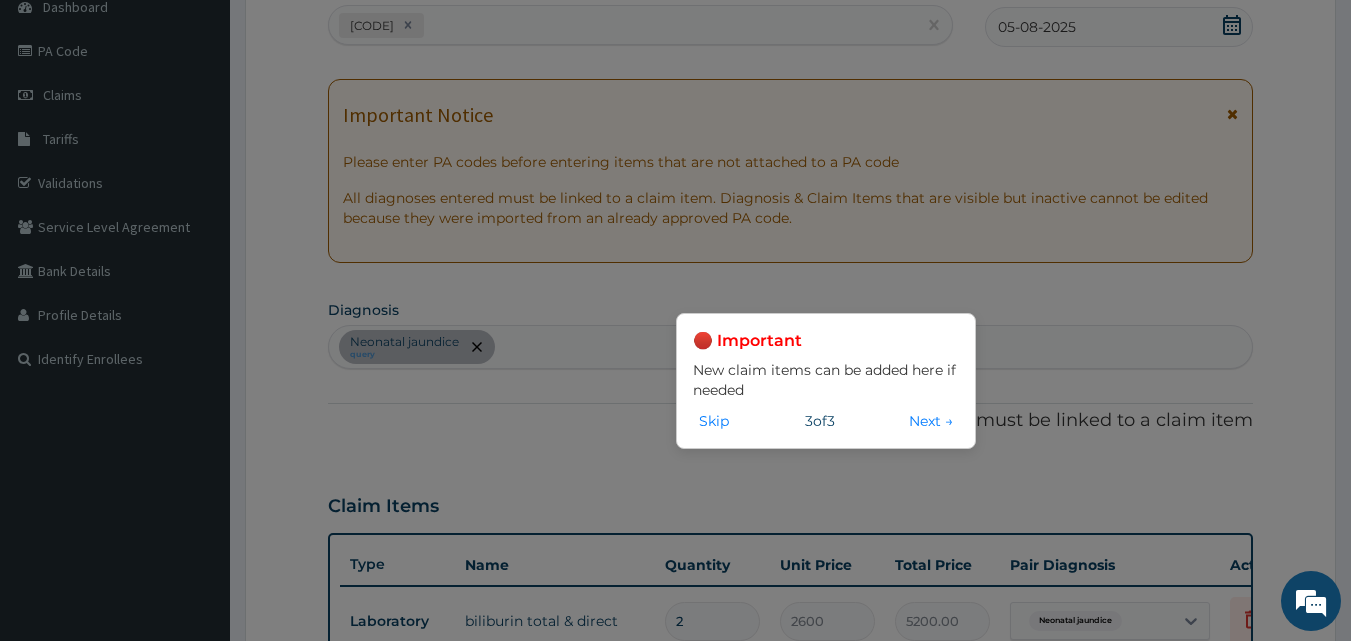 click on "Next →" at bounding box center [931, 421] 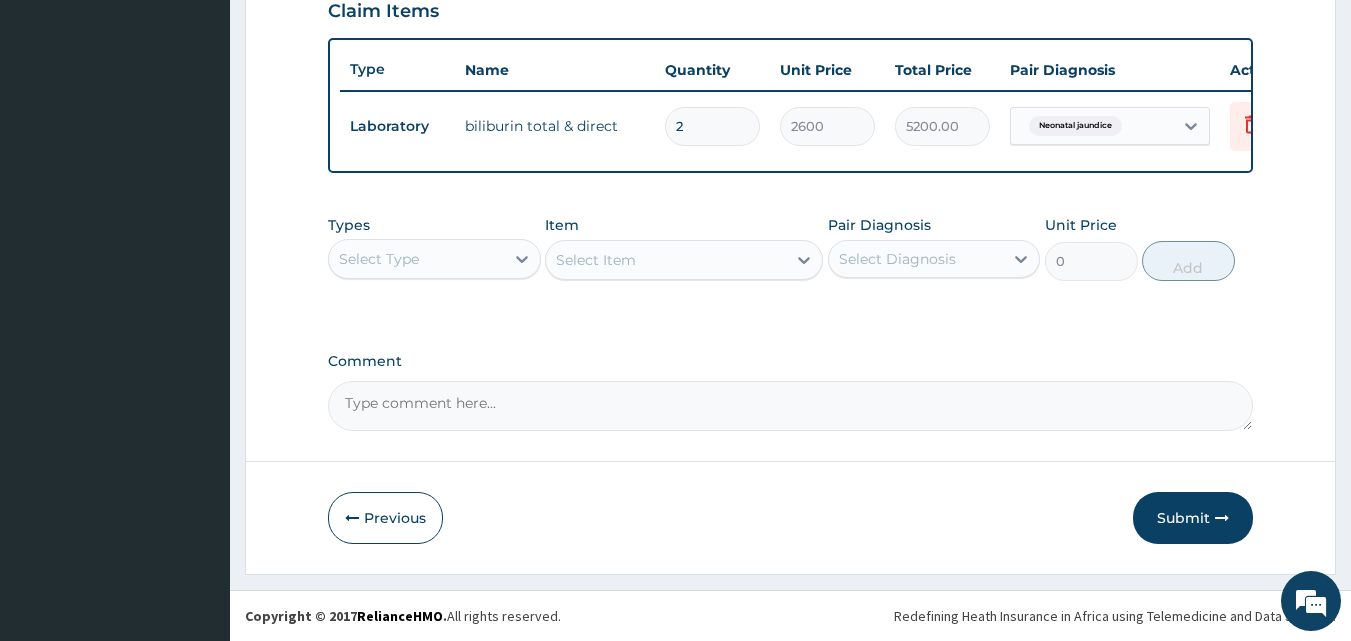scroll, scrollTop: 721, scrollLeft: 0, axis: vertical 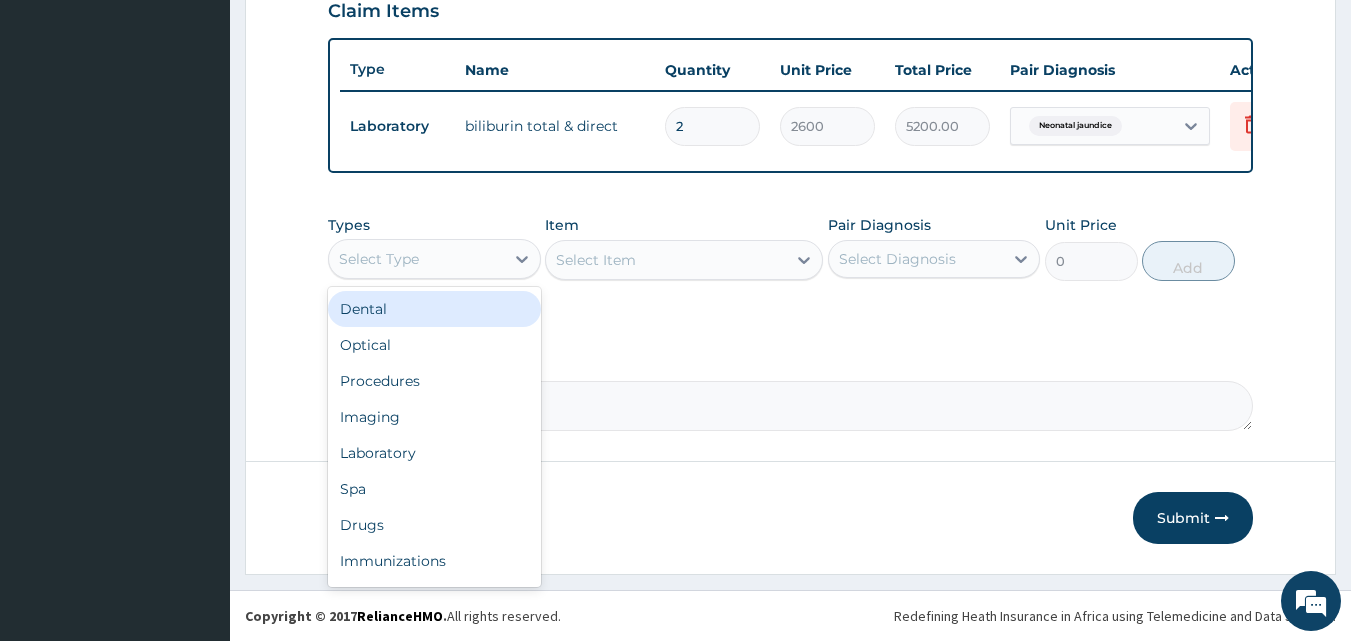 click on "Select Type" at bounding box center (434, 259) 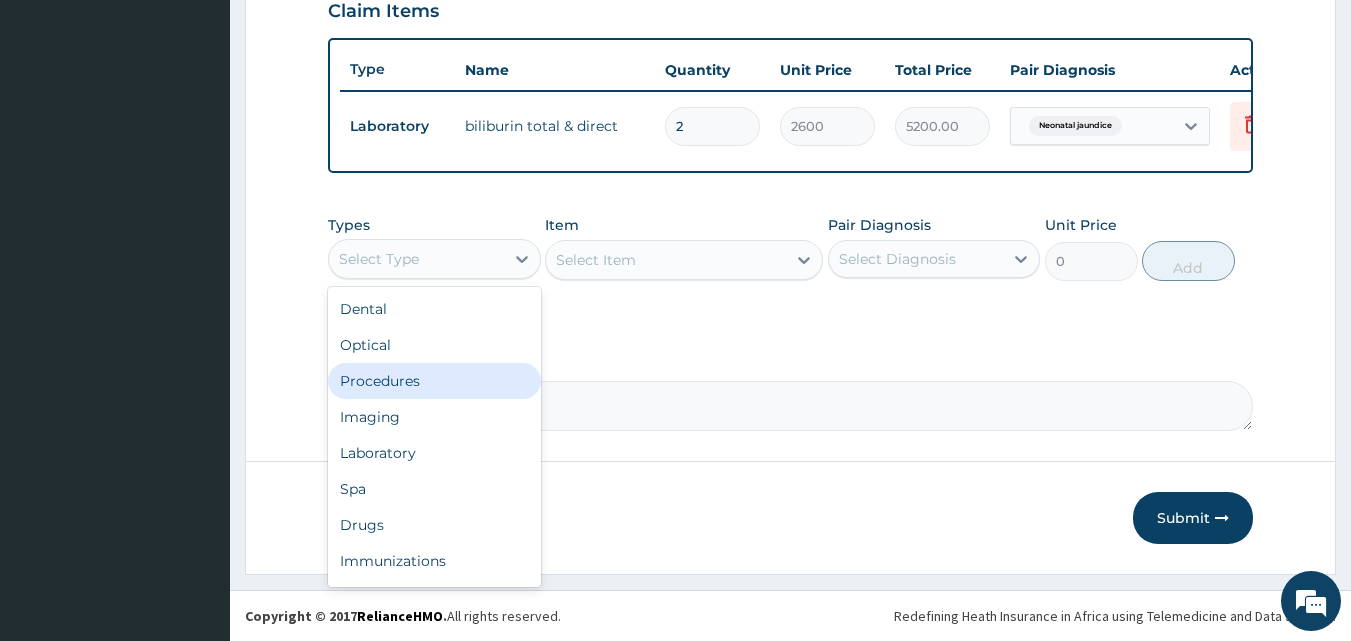 click on "Procedures" at bounding box center (434, 381) 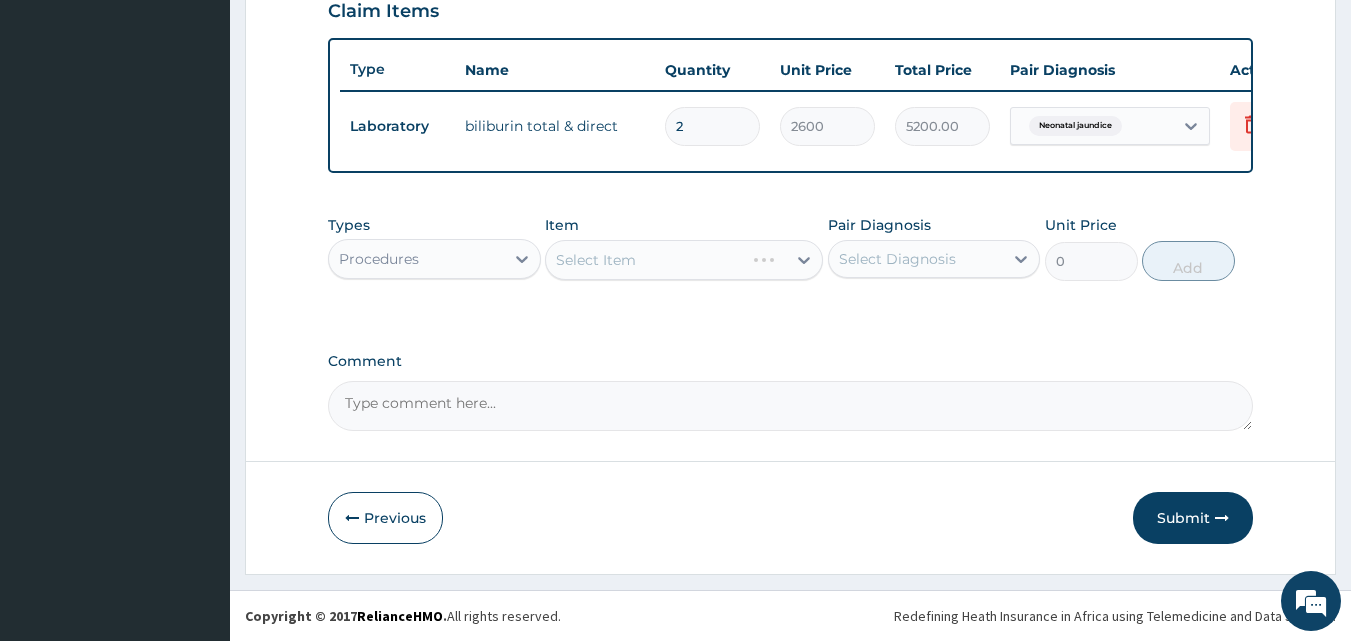 click on "Select Item" at bounding box center [684, 260] 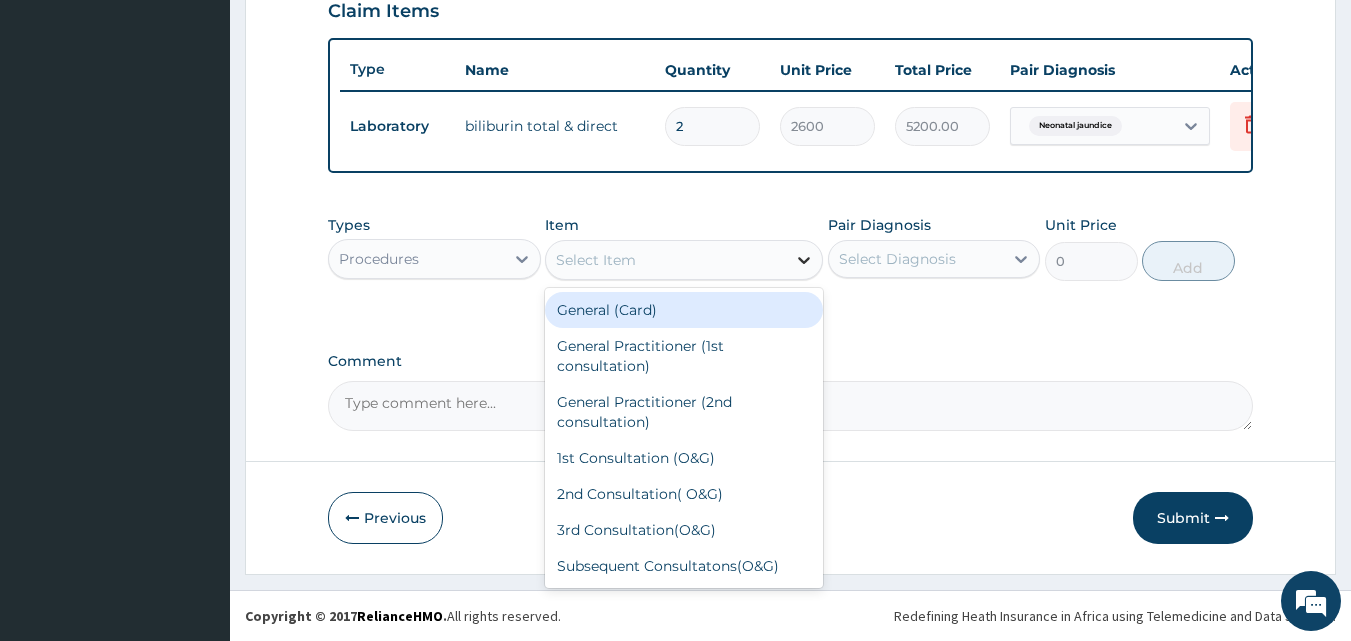 click at bounding box center [804, 260] 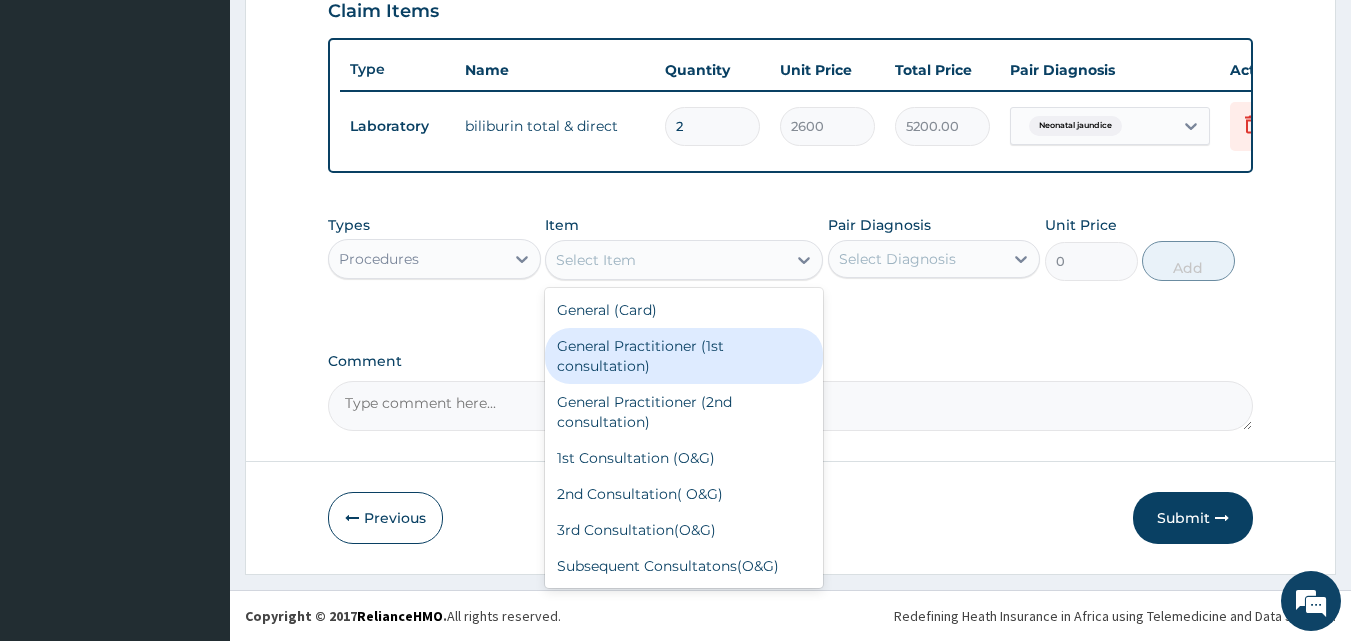 click on "General Practitioner (1st consultation)" at bounding box center [684, 356] 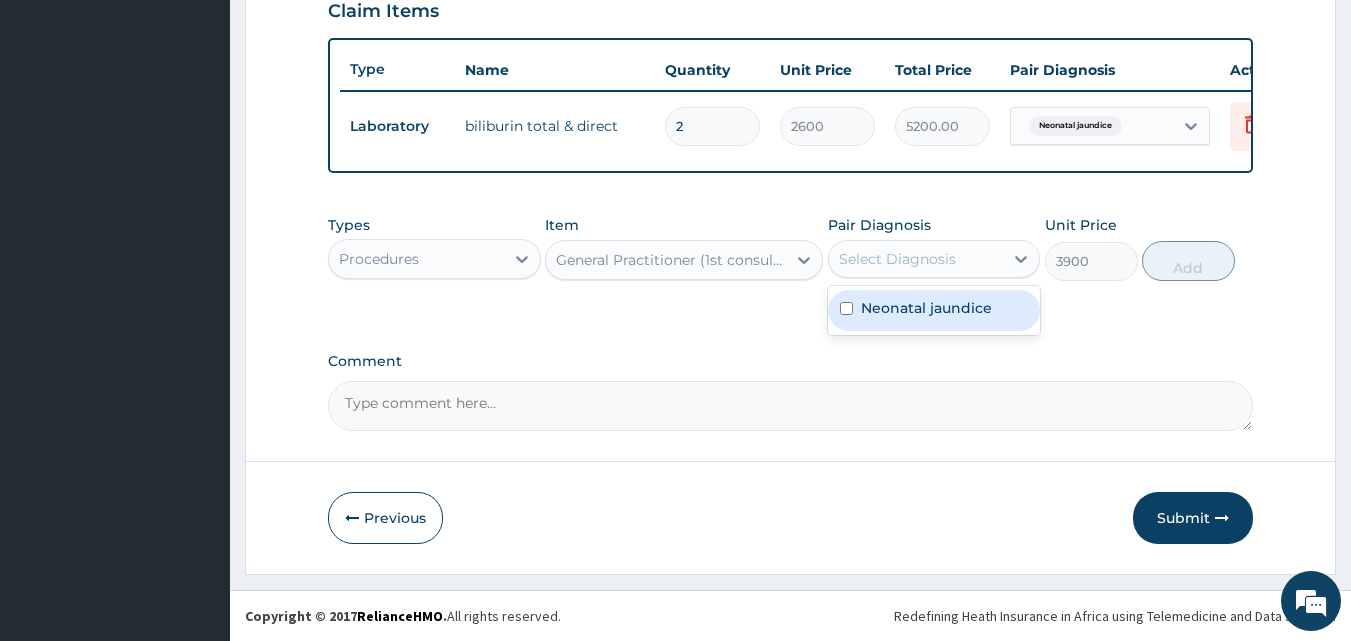 drag, startPoint x: 892, startPoint y: 259, endPoint x: 900, endPoint y: 280, distance: 22.472204 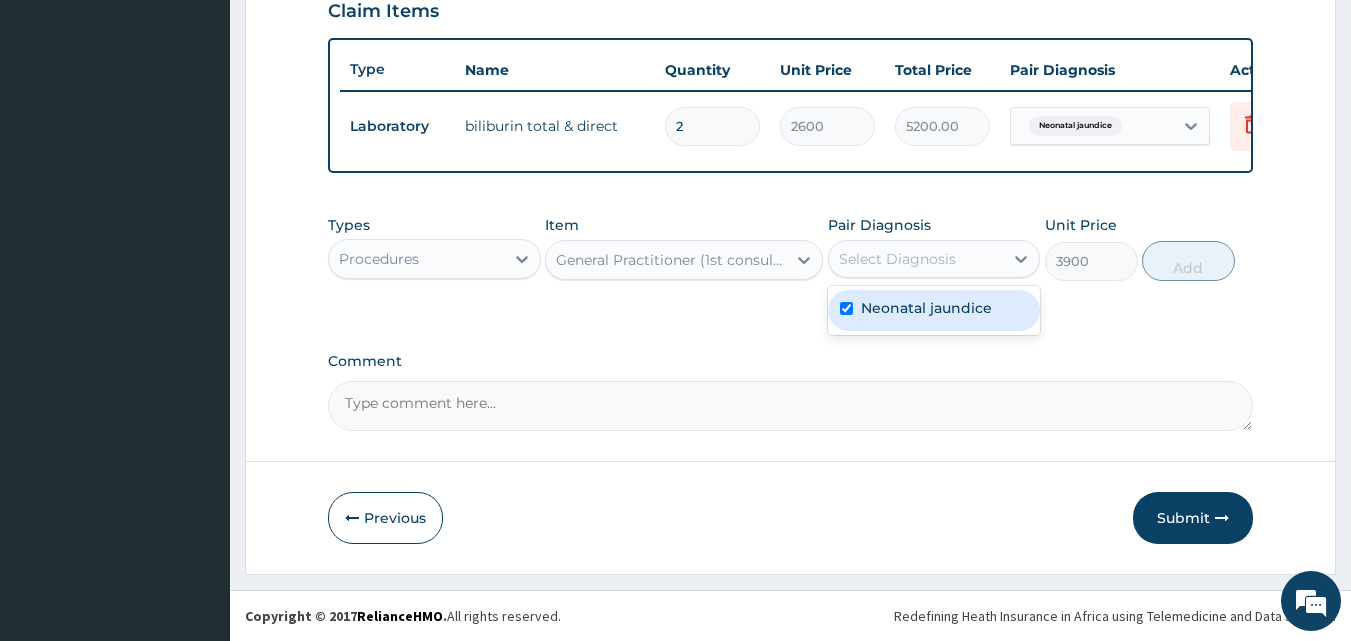 checkbox on "true" 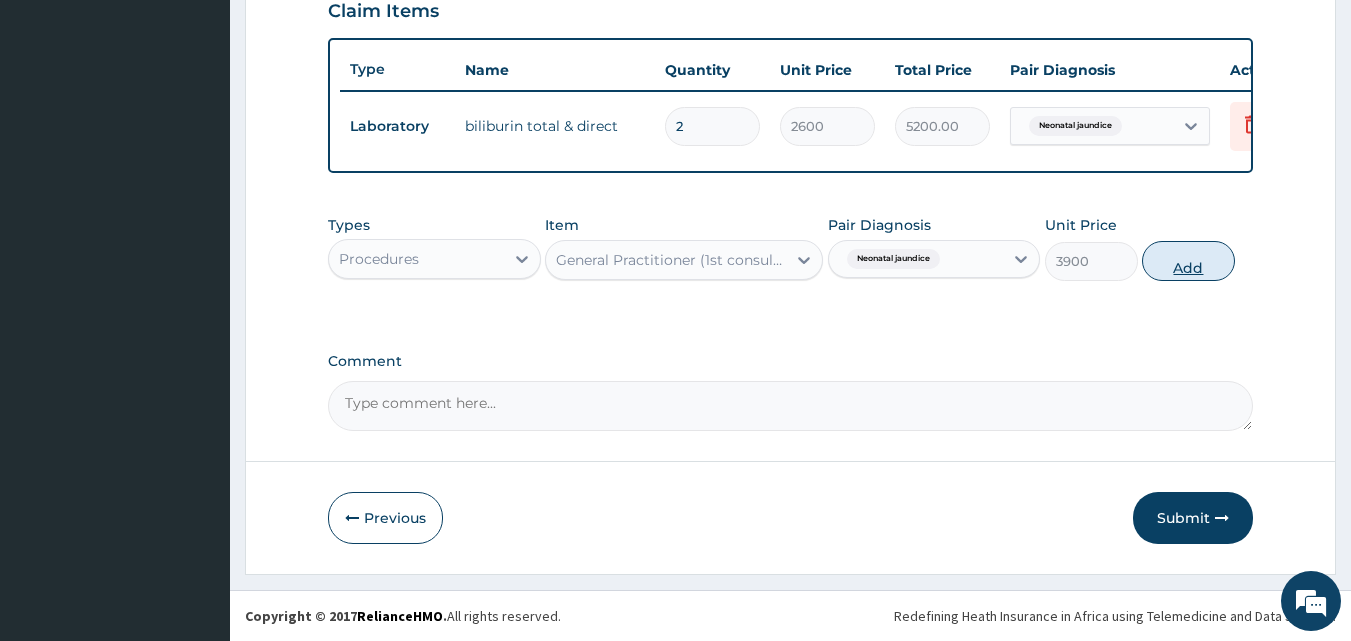 click on "Add" at bounding box center (1188, 261) 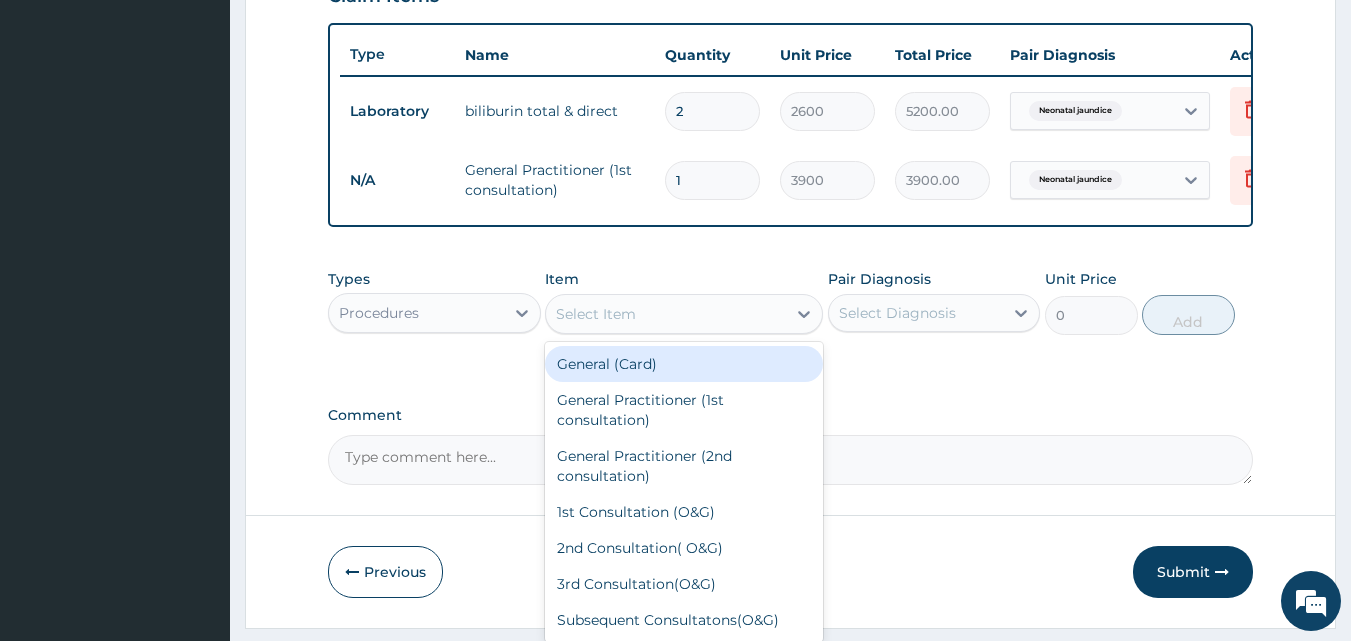 click on "Select Item" at bounding box center (596, 314) 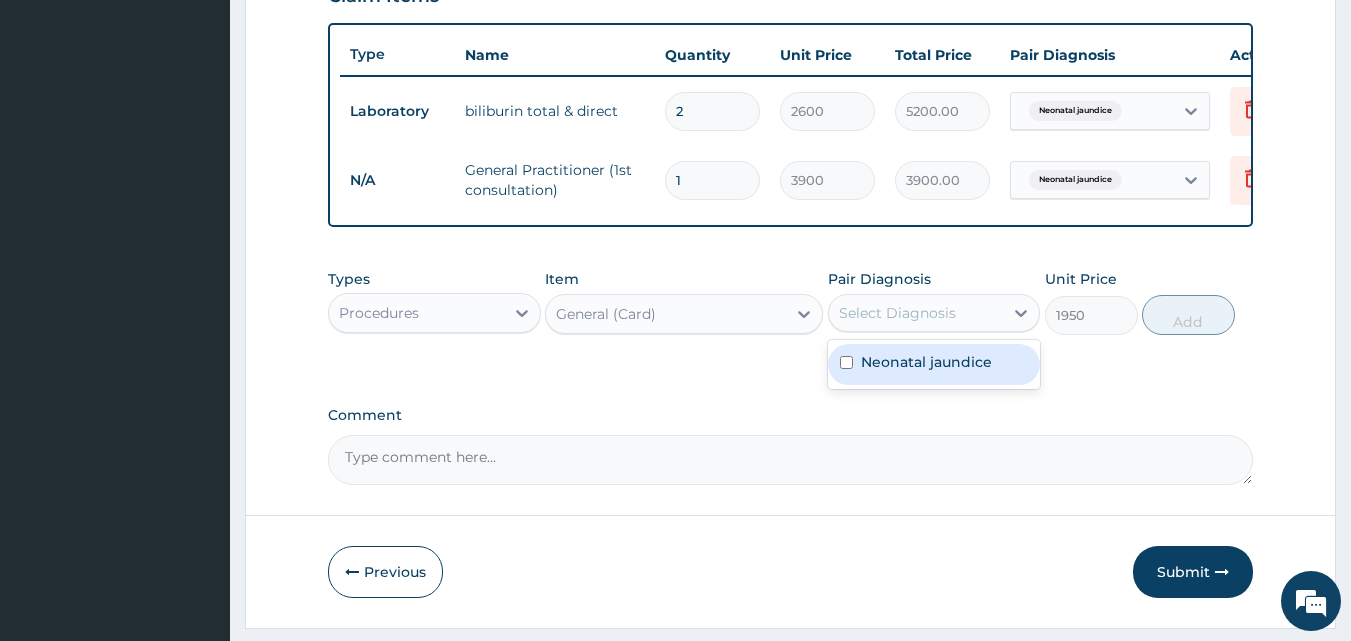 click on "Select Diagnosis" at bounding box center (897, 313) 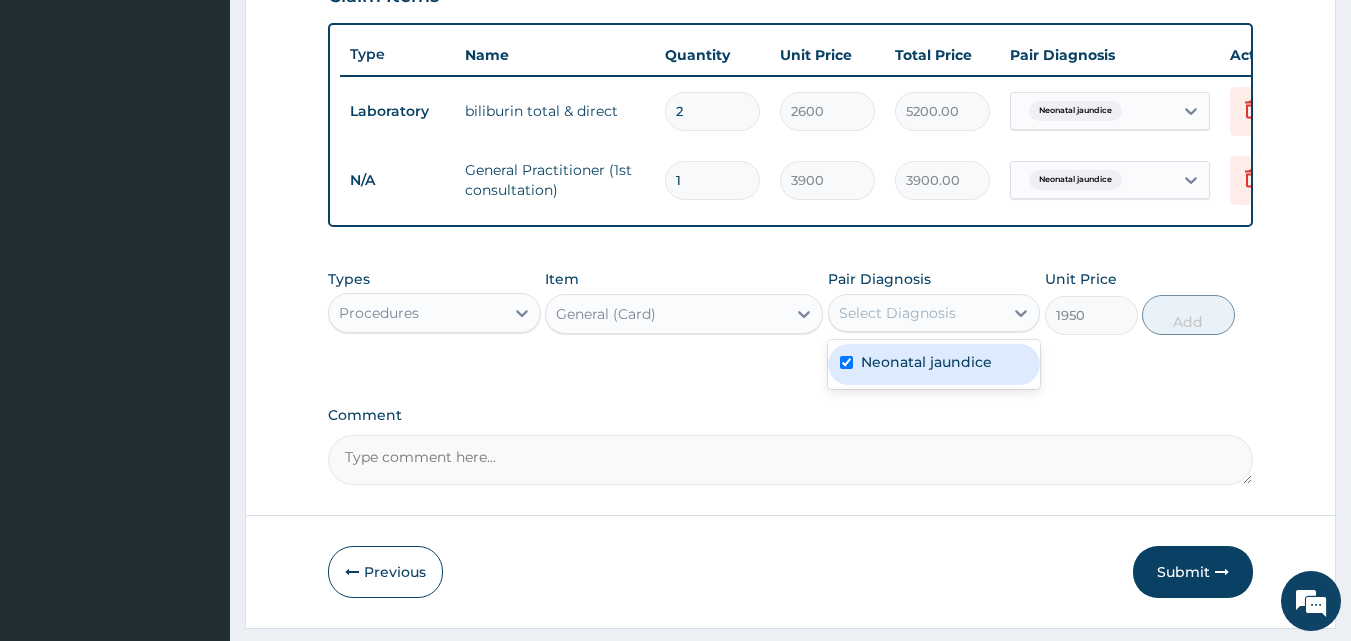 checkbox on "true" 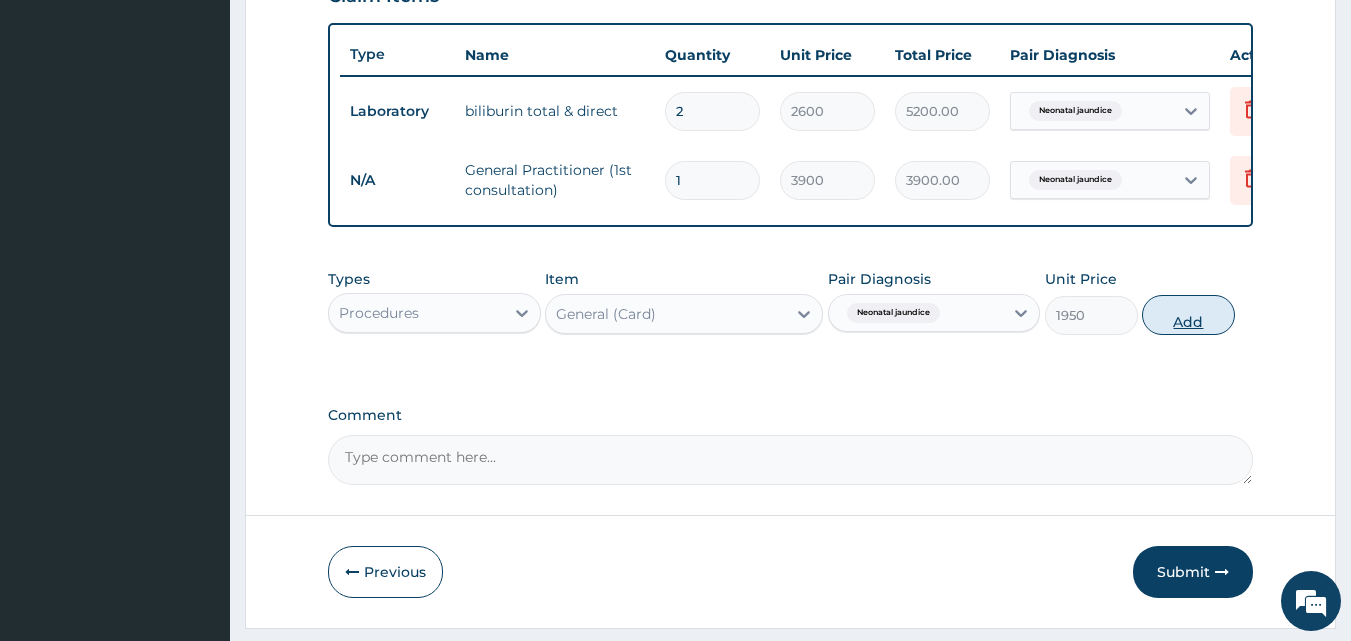 click on "Add" at bounding box center (1188, 315) 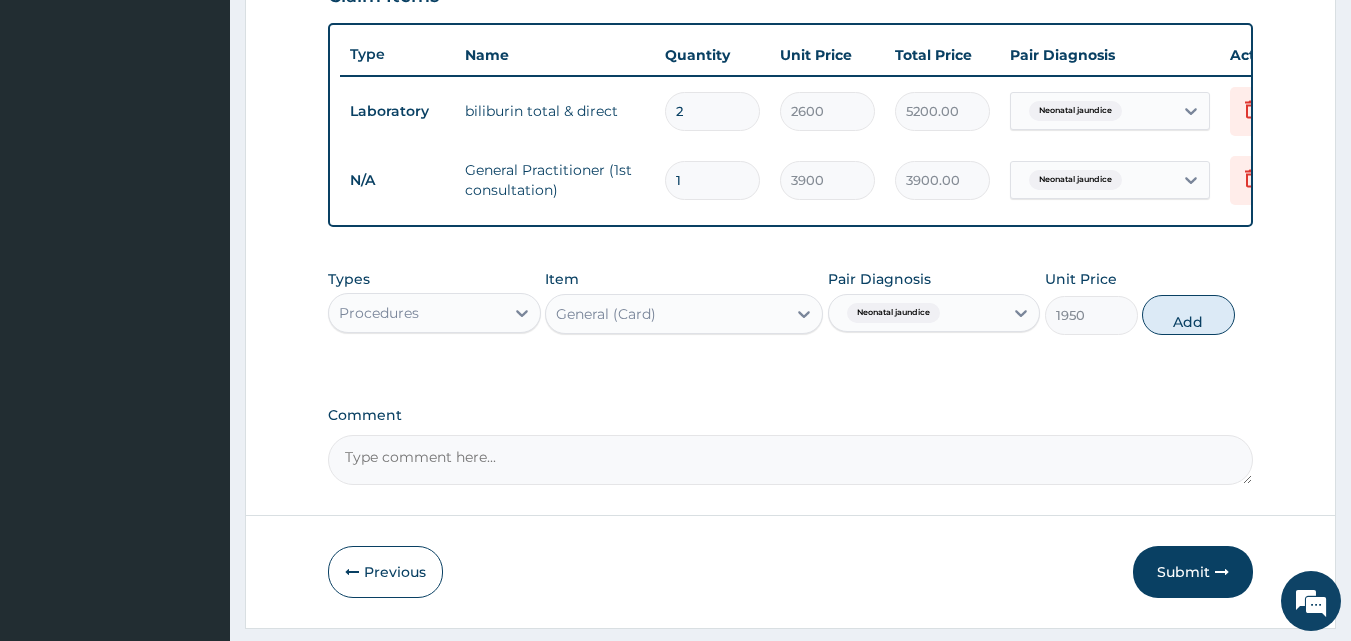 type on "0" 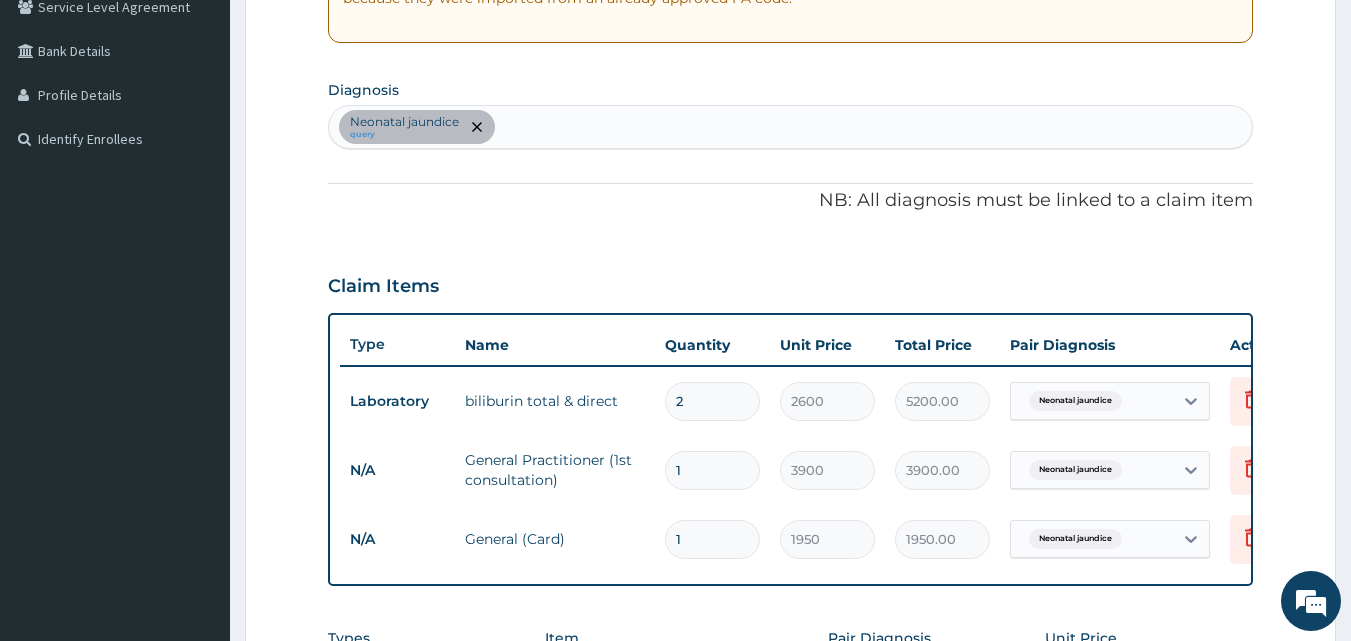 scroll, scrollTop: 421, scrollLeft: 0, axis: vertical 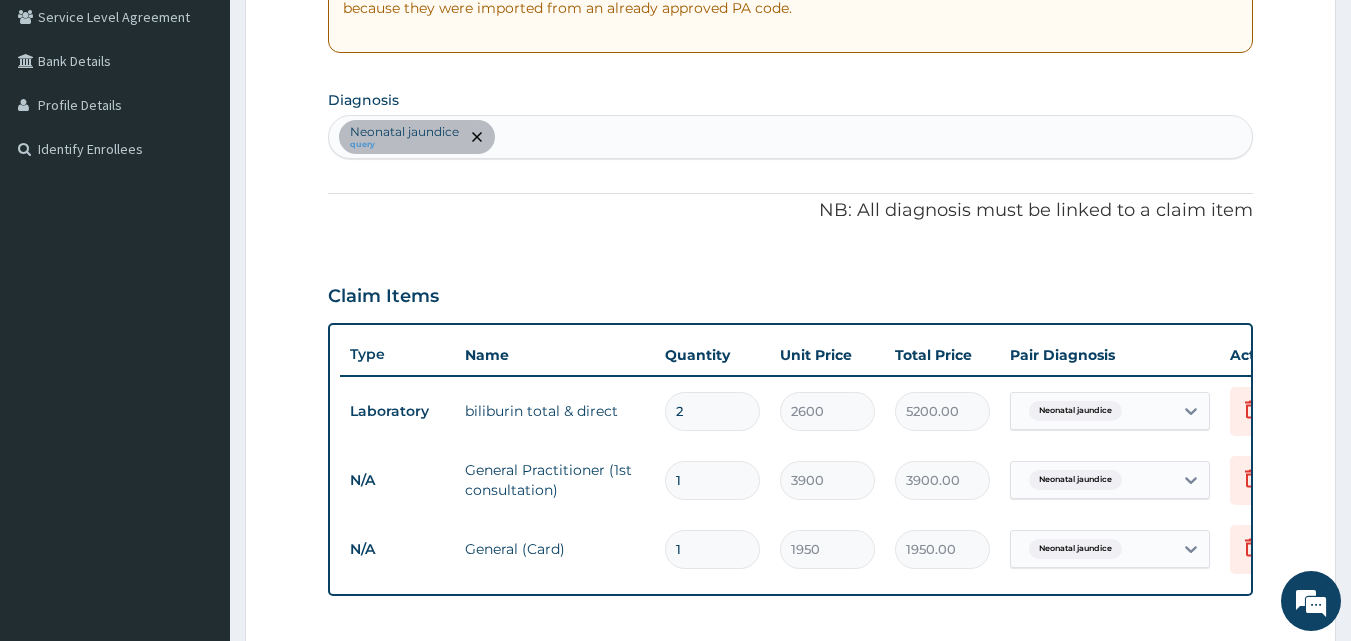 click on "Neonatal jaundice query" at bounding box center [791, 137] 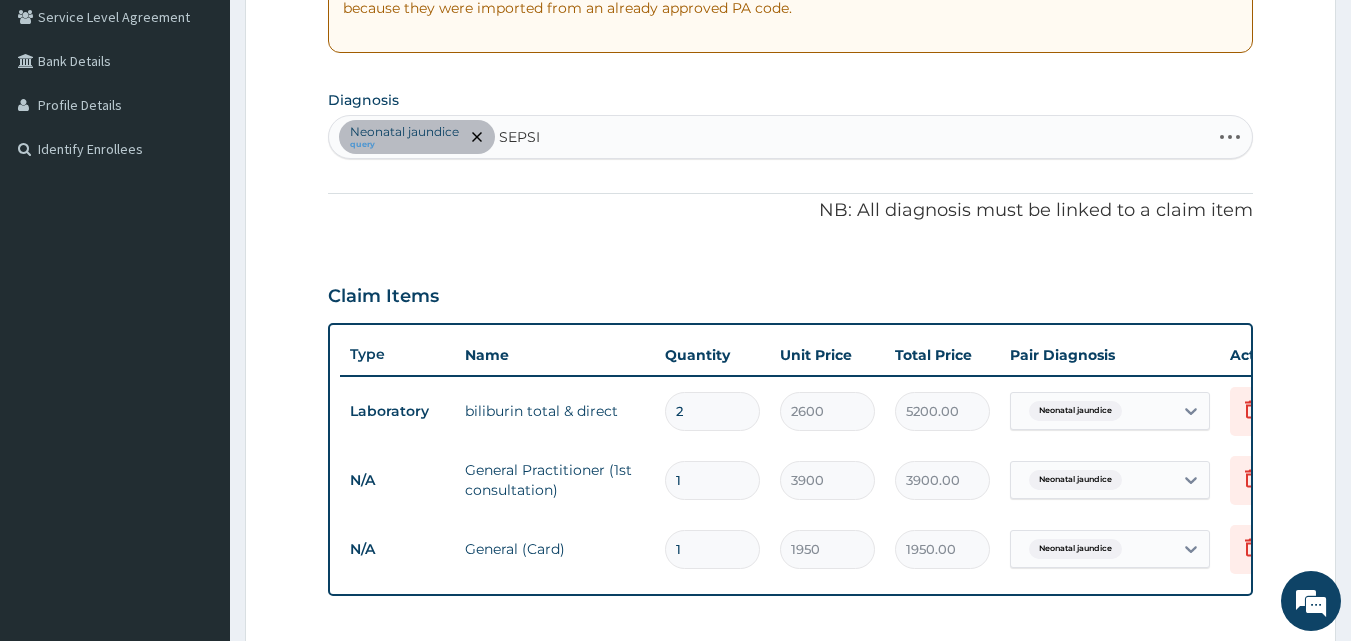 click on "SEPSI" at bounding box center (520, 137) 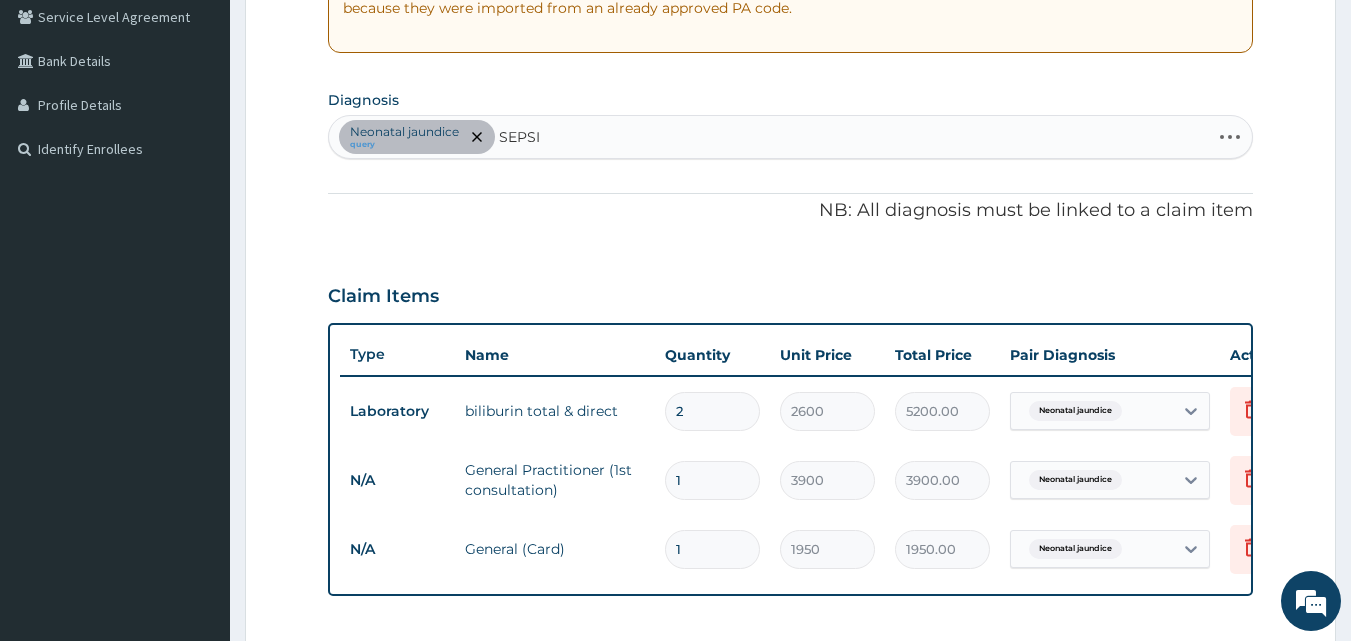 click on "SEPSI" at bounding box center [520, 137] 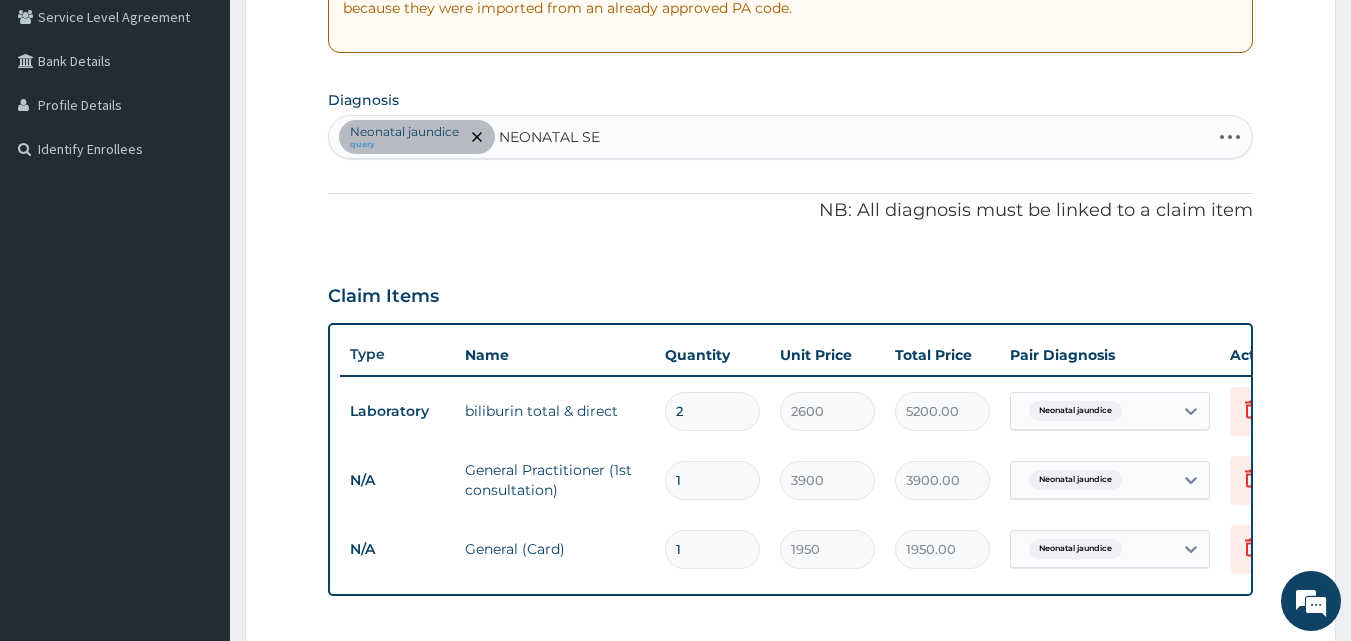 type on "NEONATAL SEP" 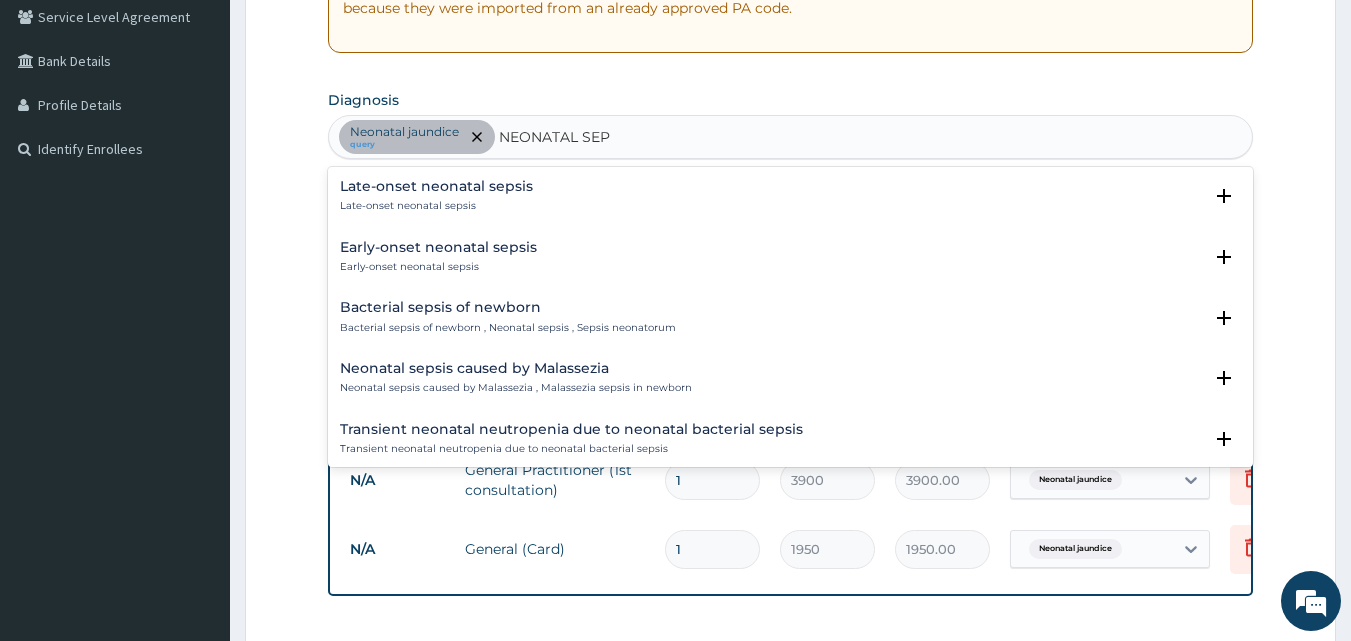 click on "Early-onset neonatal sepsis" at bounding box center (438, 247) 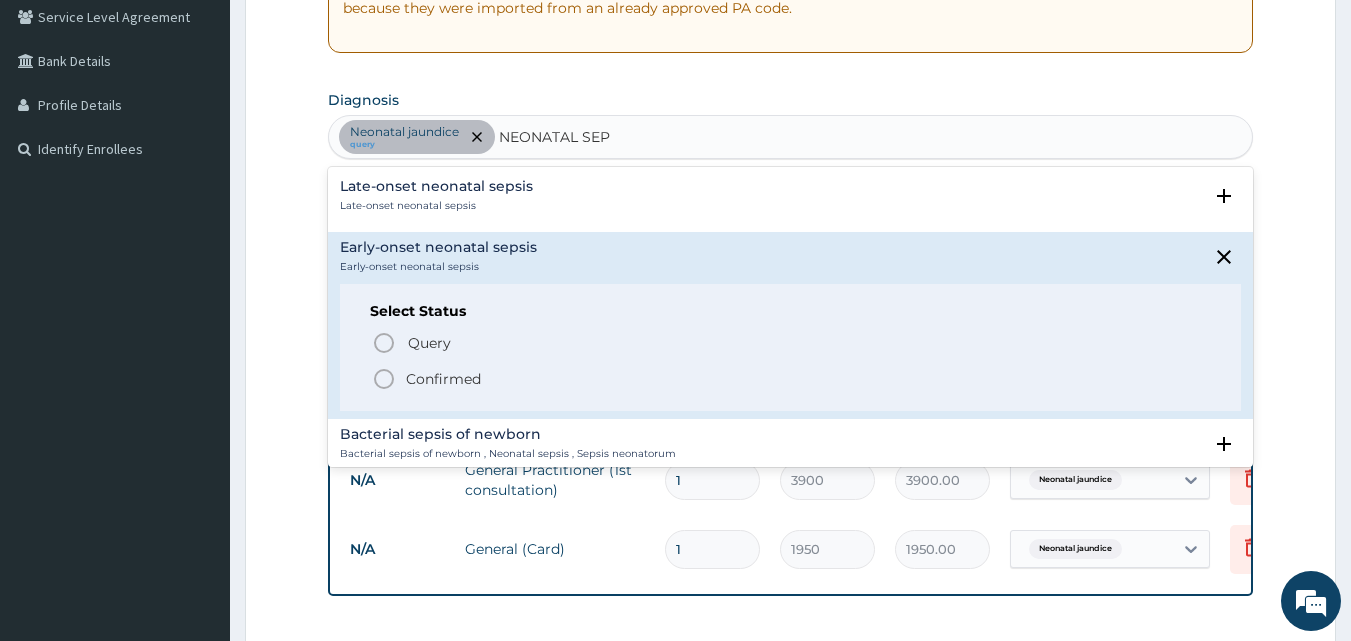 click on "Confirmed" at bounding box center [443, 379] 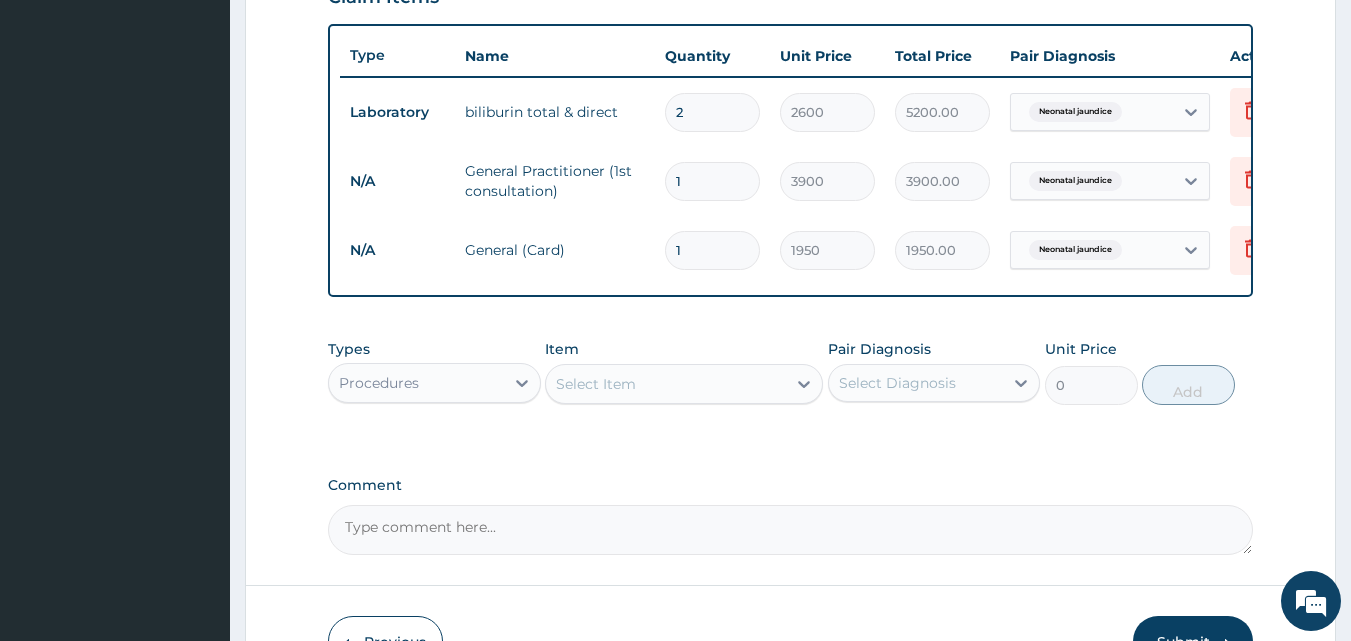 scroll, scrollTop: 859, scrollLeft: 0, axis: vertical 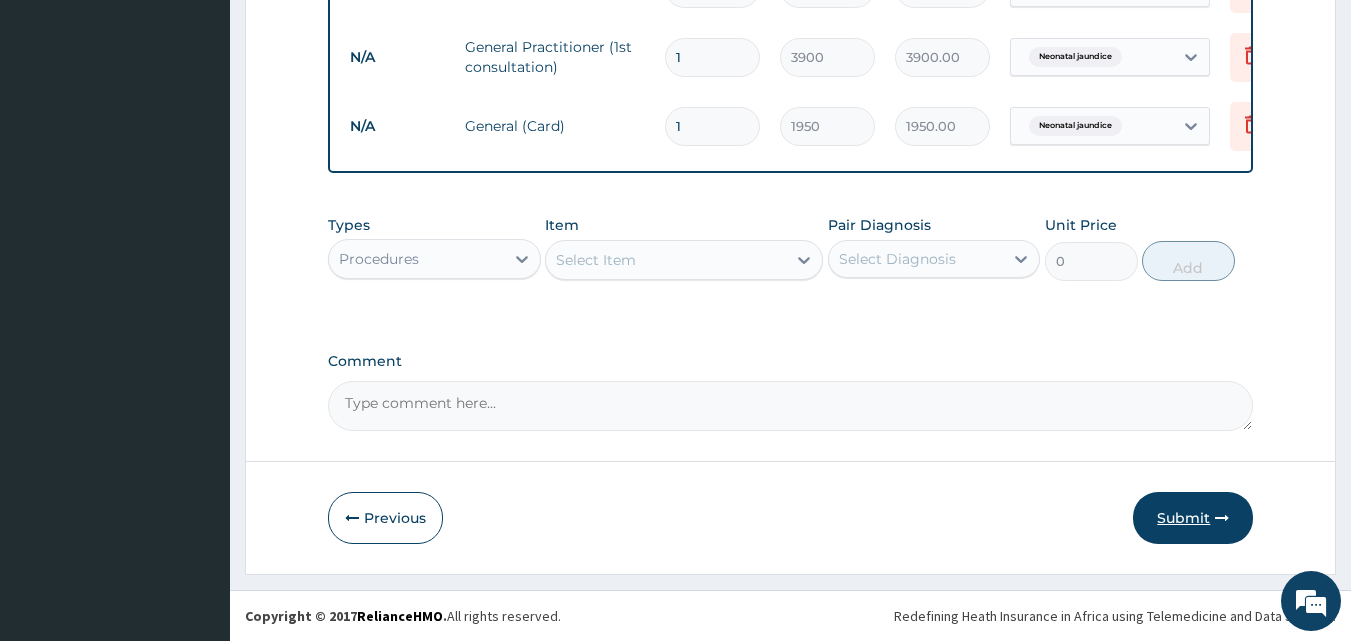 click on "Submit" at bounding box center [1193, 518] 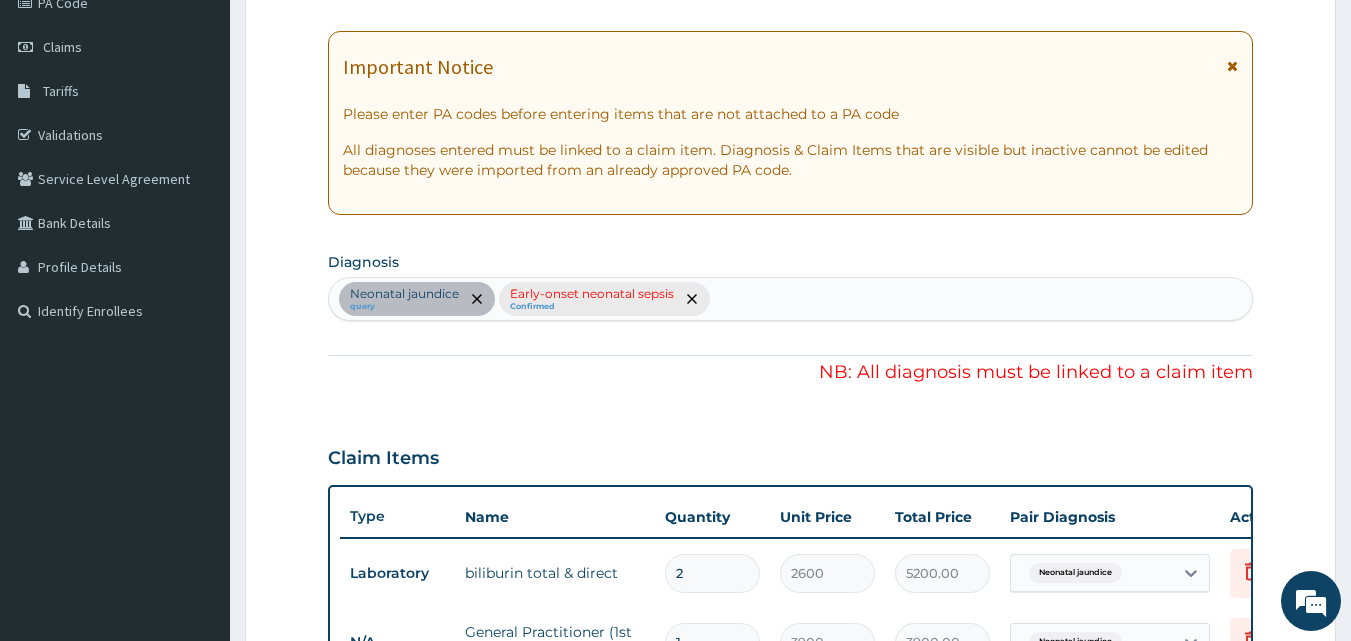 scroll, scrollTop: 659, scrollLeft: 0, axis: vertical 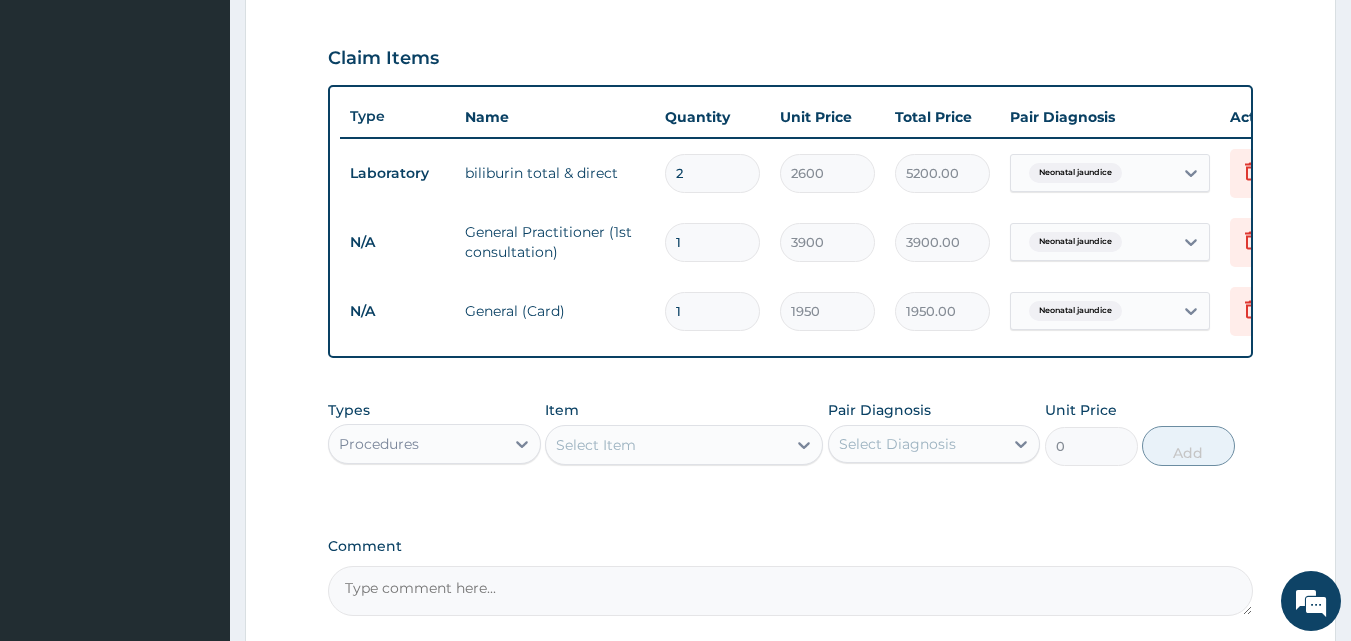 click on "Neonatal jaundice" at bounding box center [1075, 242] 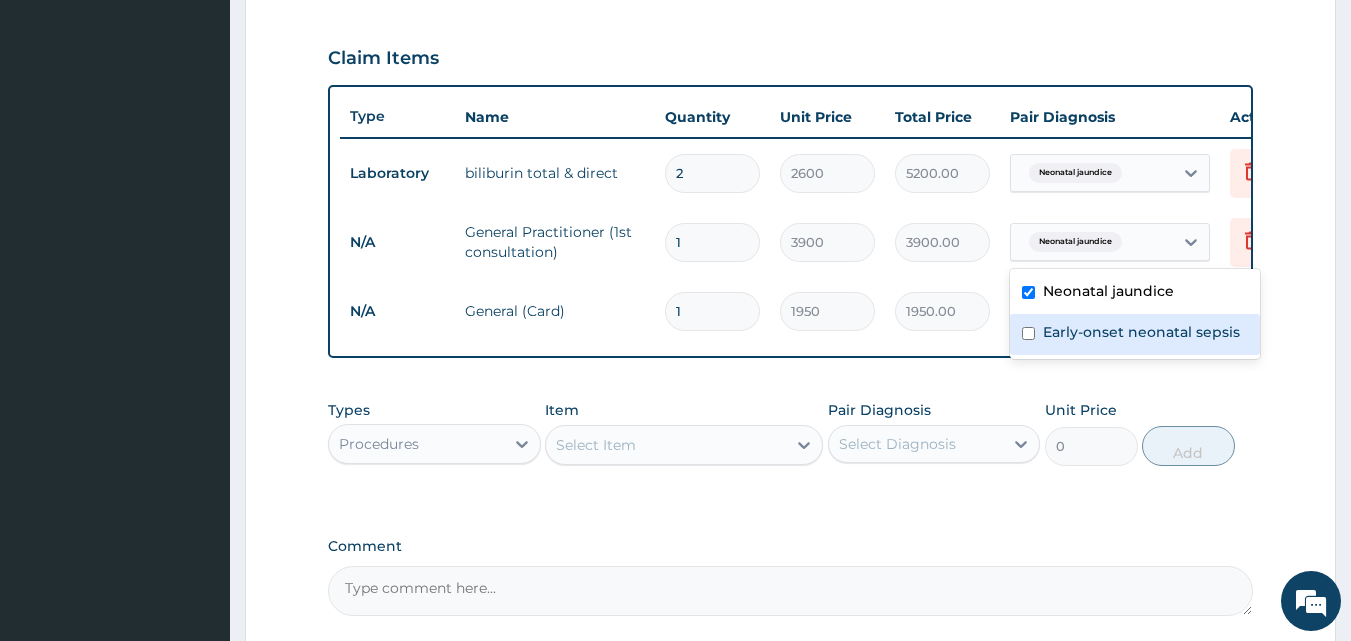 drag, startPoint x: 1108, startPoint y: 329, endPoint x: 1085, endPoint y: 264, distance: 68.94926 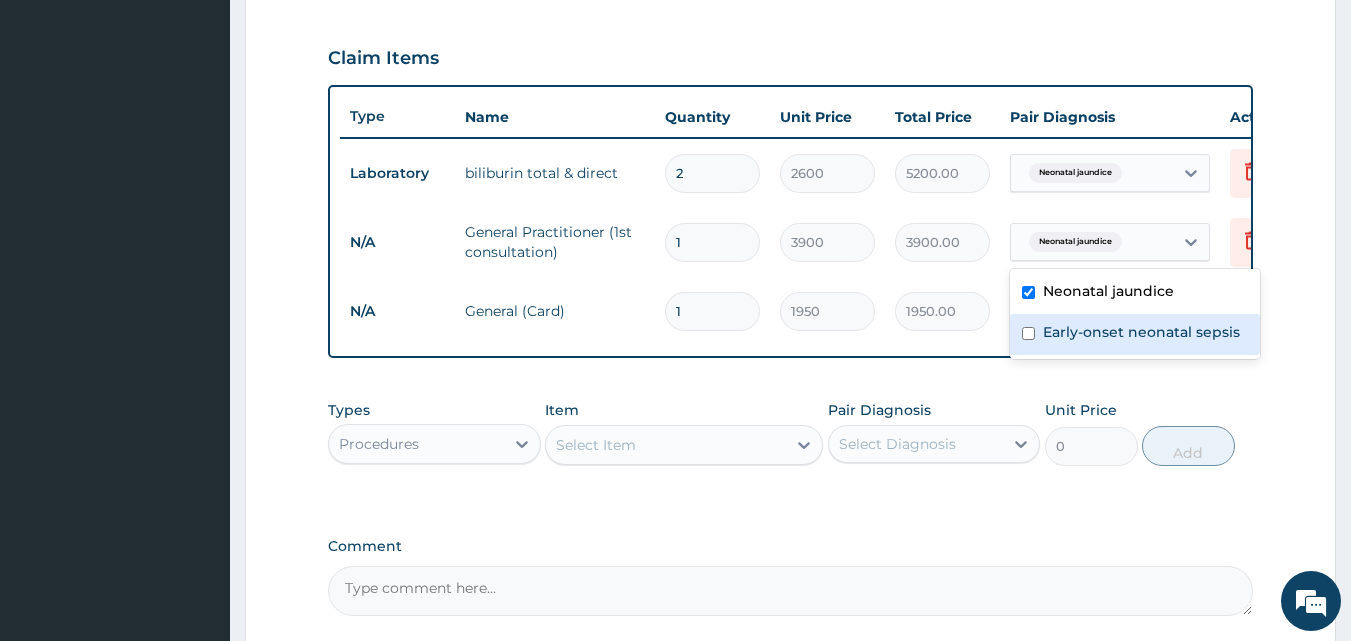 click on "Early-onset neonatal sepsis" at bounding box center (1141, 332) 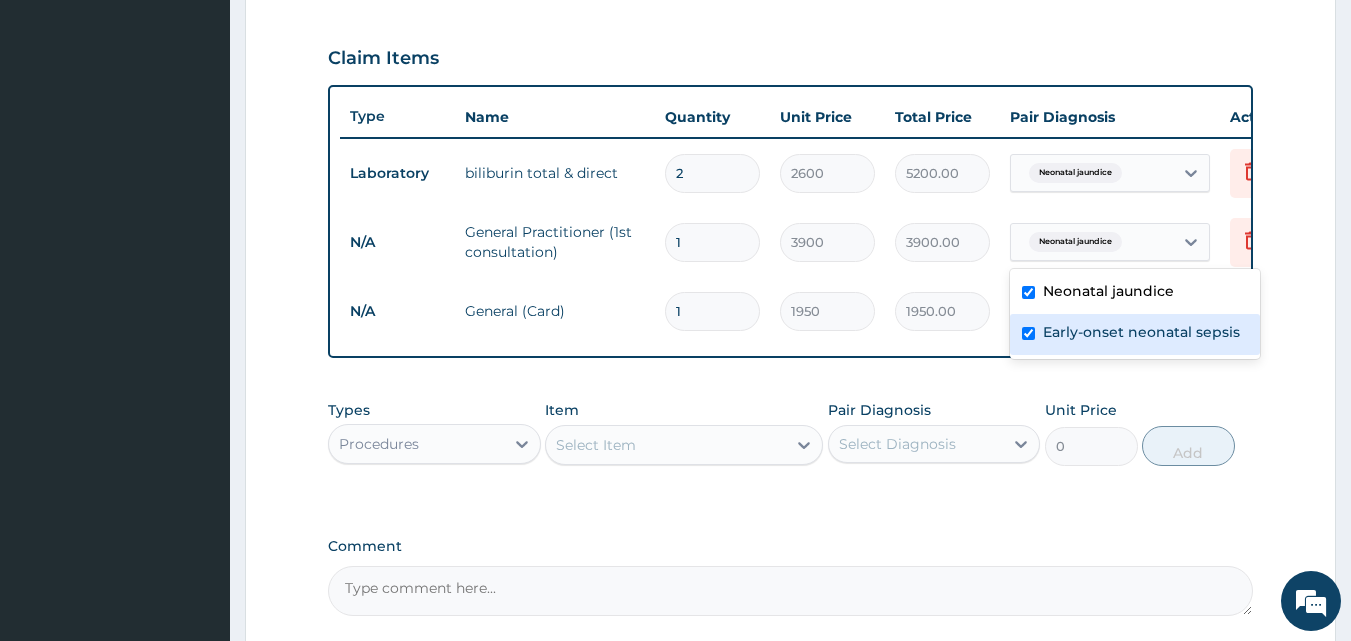checkbox on "true" 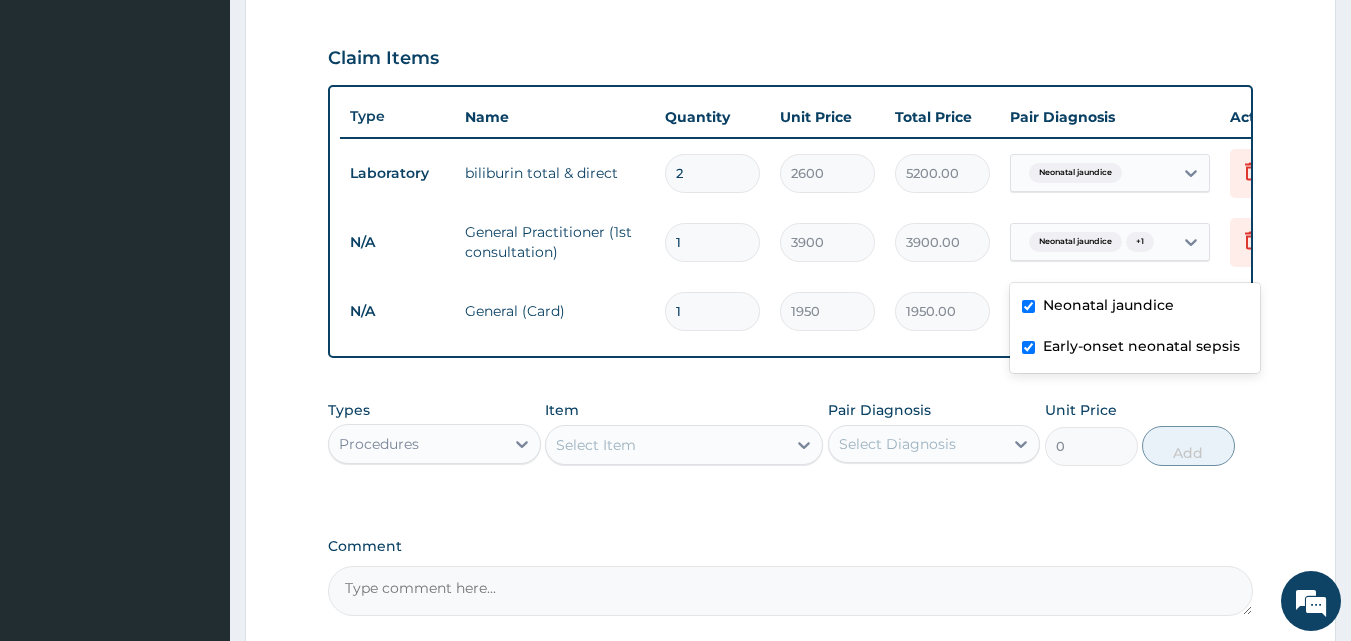 click on "Neonatal jaundice" at bounding box center (1075, 173) 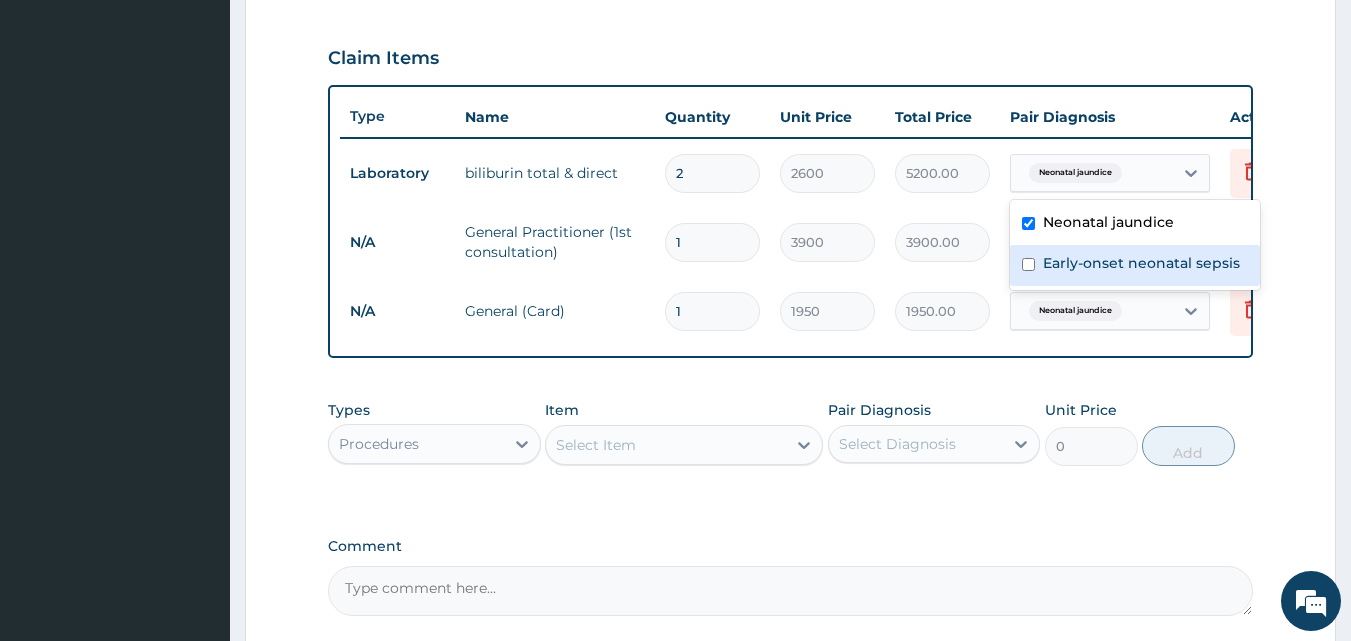 click on "Early-onset neonatal sepsis" at bounding box center [1141, 263] 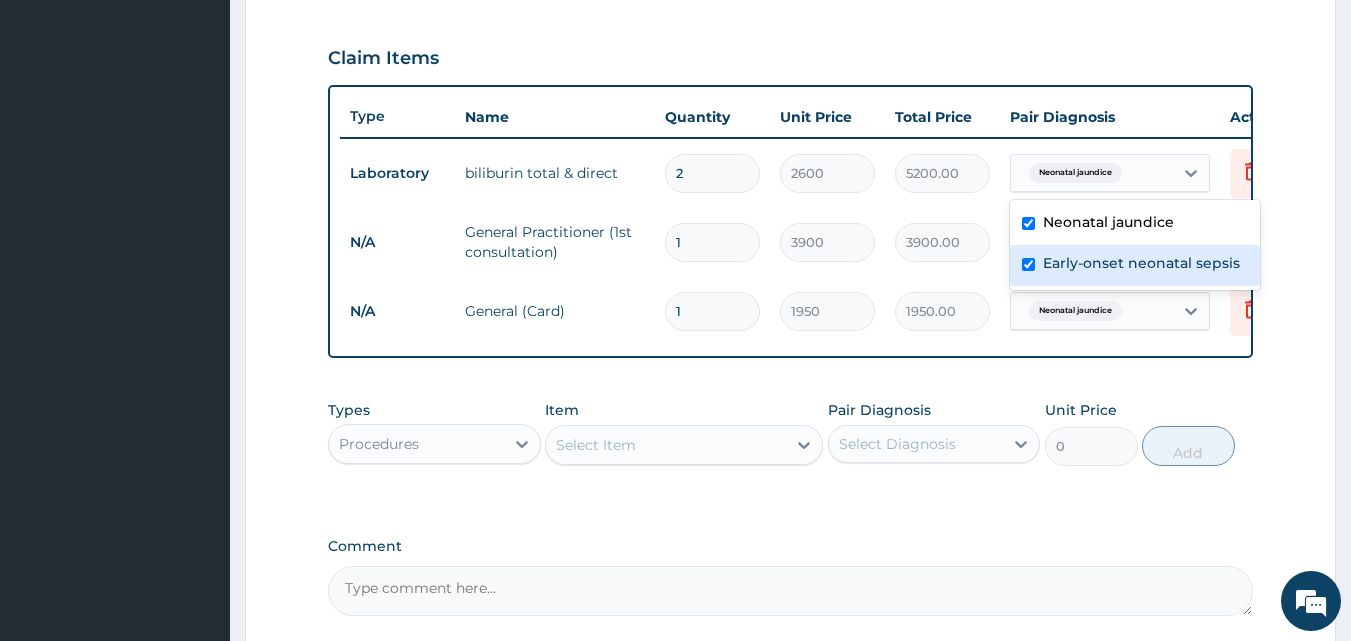 checkbox on "true" 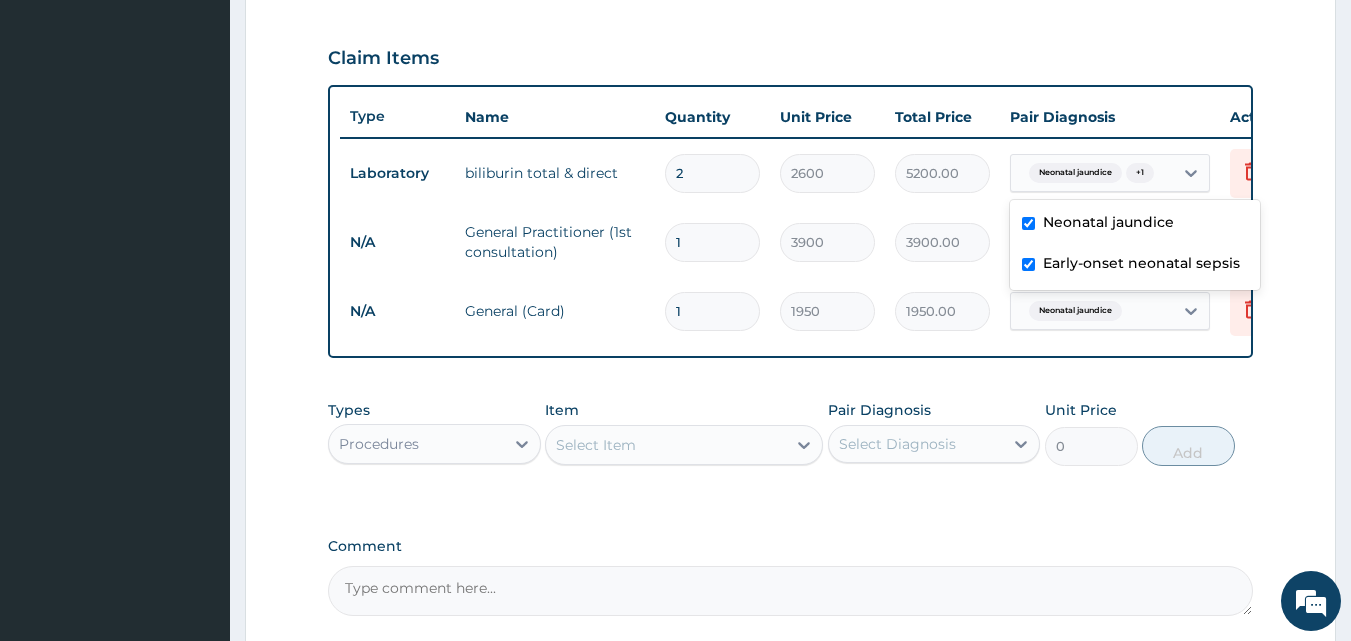 click on "Neonatal jaundice" at bounding box center [1075, 311] 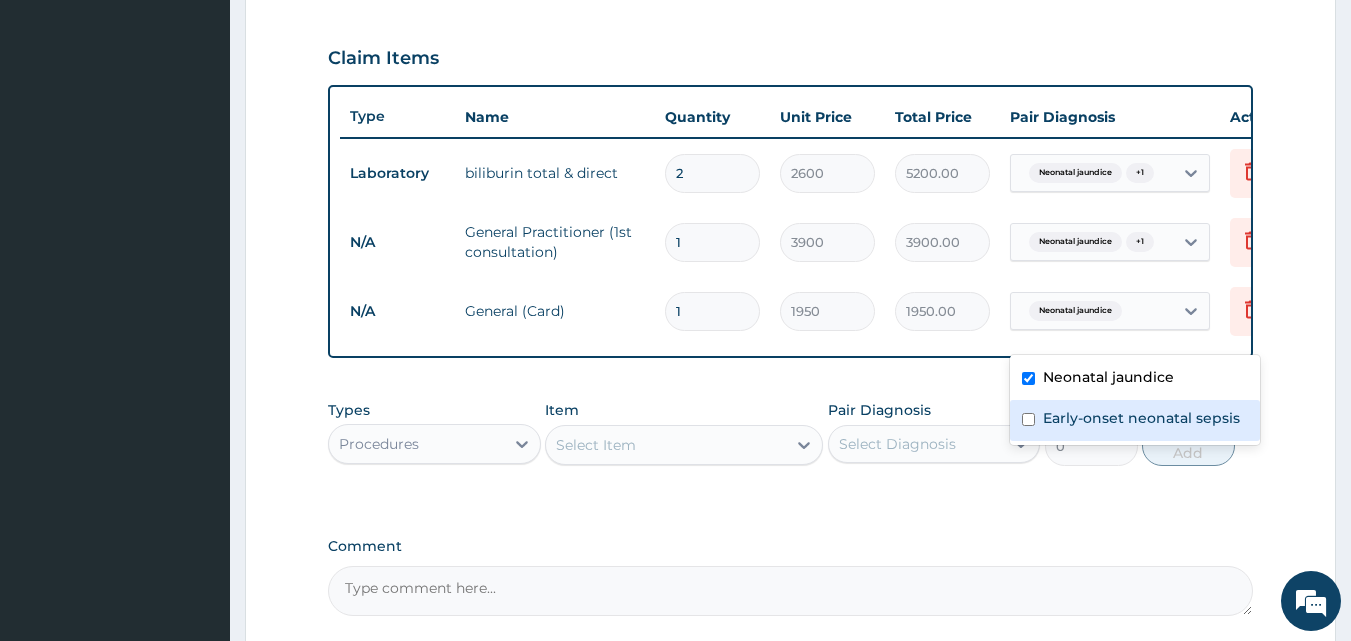click on "Early-onset neonatal sepsis" at bounding box center (1135, 420) 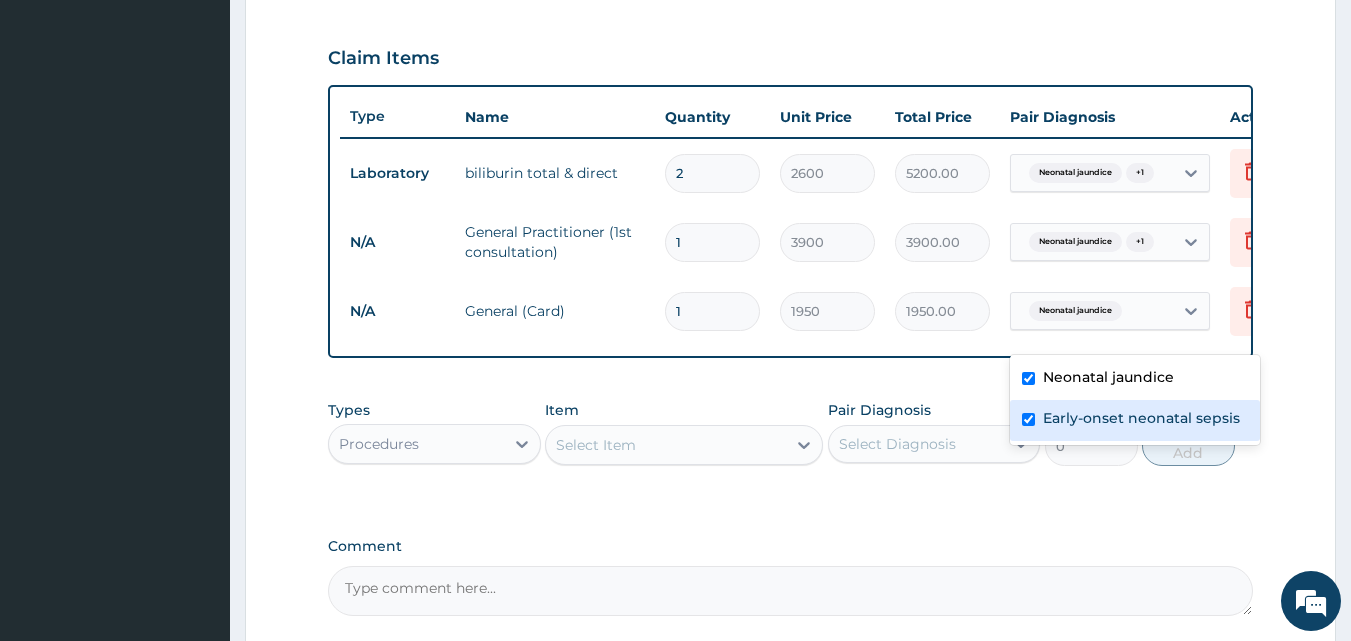 checkbox on "true" 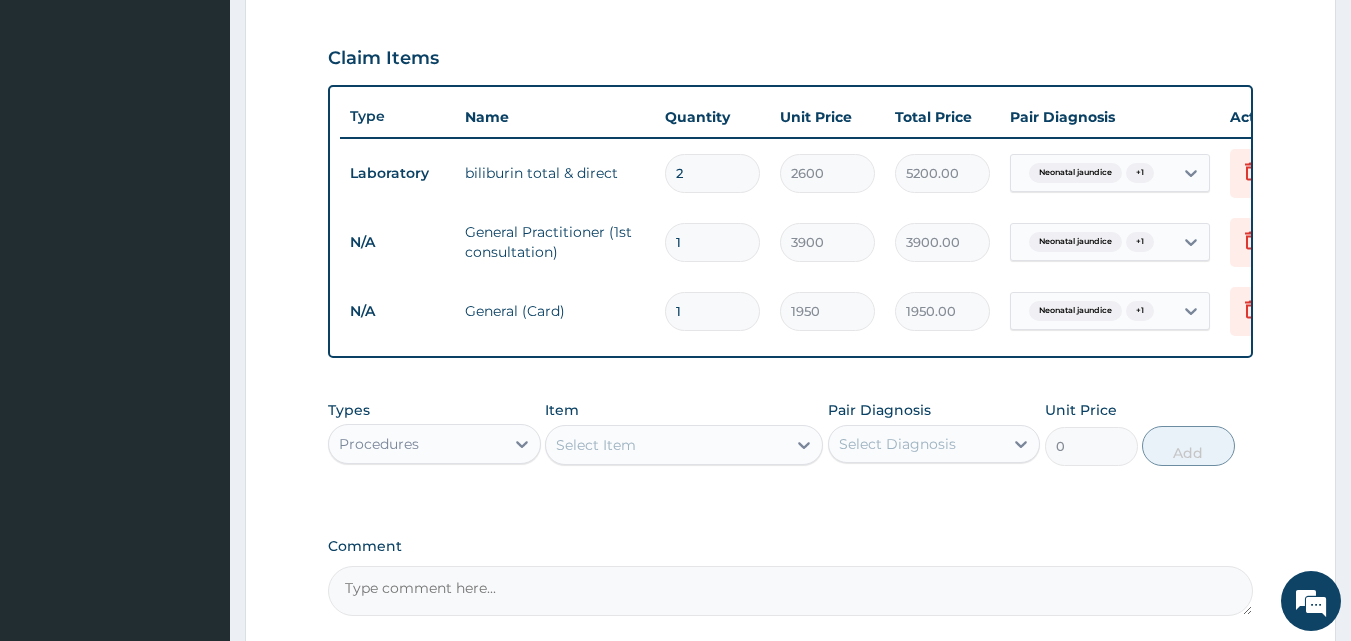 click on "Step  2  of 2 PA Code / Prescription Code PA/8ACA59 Encounter Date 05-08-2025 Important Notice Please enter PA codes before entering items that are not attached to a PA code   All diagnoses entered must be linked to a claim item. Diagnosis & Claim Items that are visible but inactive cannot be edited because they were imported from an already approved PA code. Diagnosis Neonatal jaundice query Early-onset neonatal sepsis Confirmed NB: All diagnosis must be linked to a claim item Claim Items Type Name Quantity Unit Price Total Price Pair Diagnosis Actions Laboratory biliburin total & direct 2 2600 5200.00 Neonatal jaundice  + 1 Delete N/A General Practitioner (1st consultation) 1 3900 3900.00 Neonatal jaundice  + 1 Delete N/A General (Card) 1 1950 1950.00 Neonatal jaundice  + 1 Delete Types Procedures Item Select Item Pair Diagnosis Select Diagnosis Unit Price 0 Add Comment     Previous   Submit" at bounding box center (790, 103) 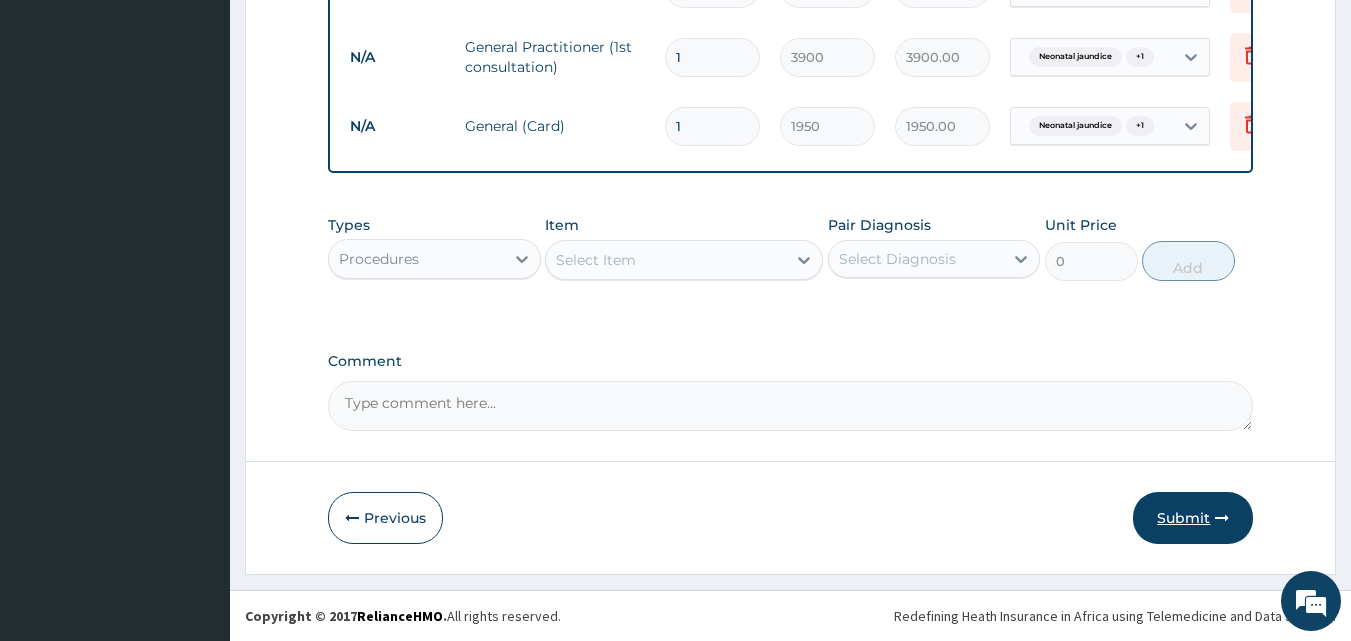 click on "Submit" at bounding box center [1193, 518] 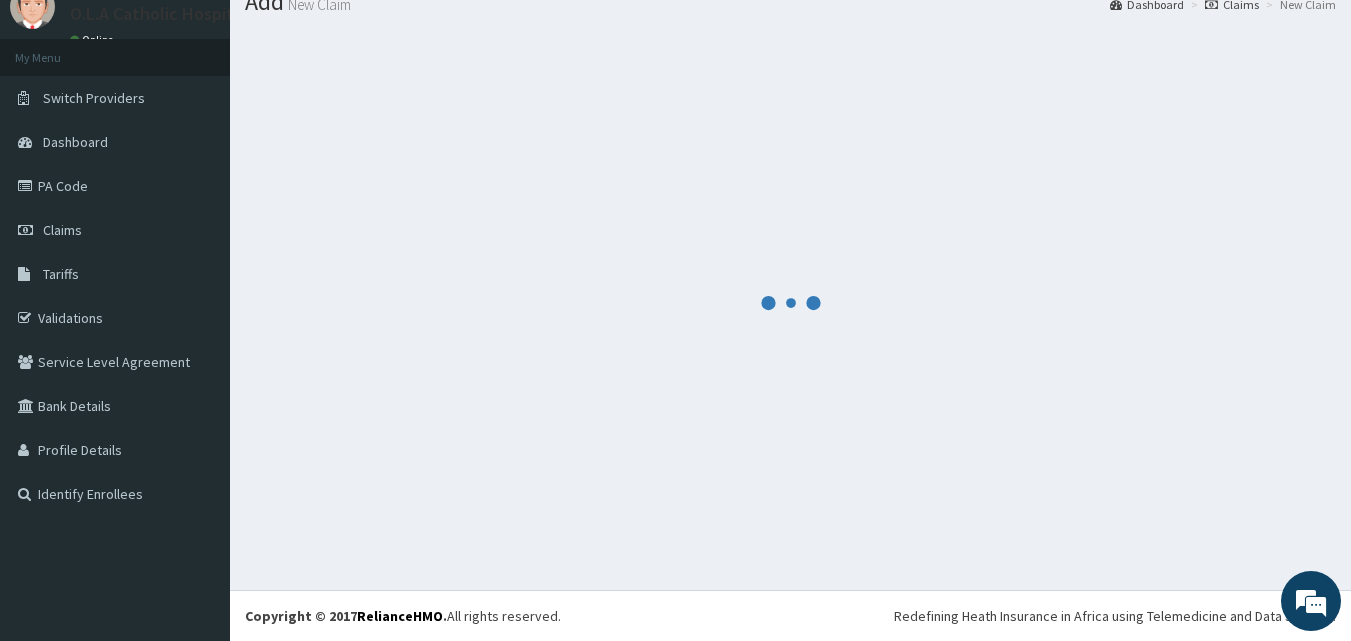 scroll, scrollTop: 884, scrollLeft: 0, axis: vertical 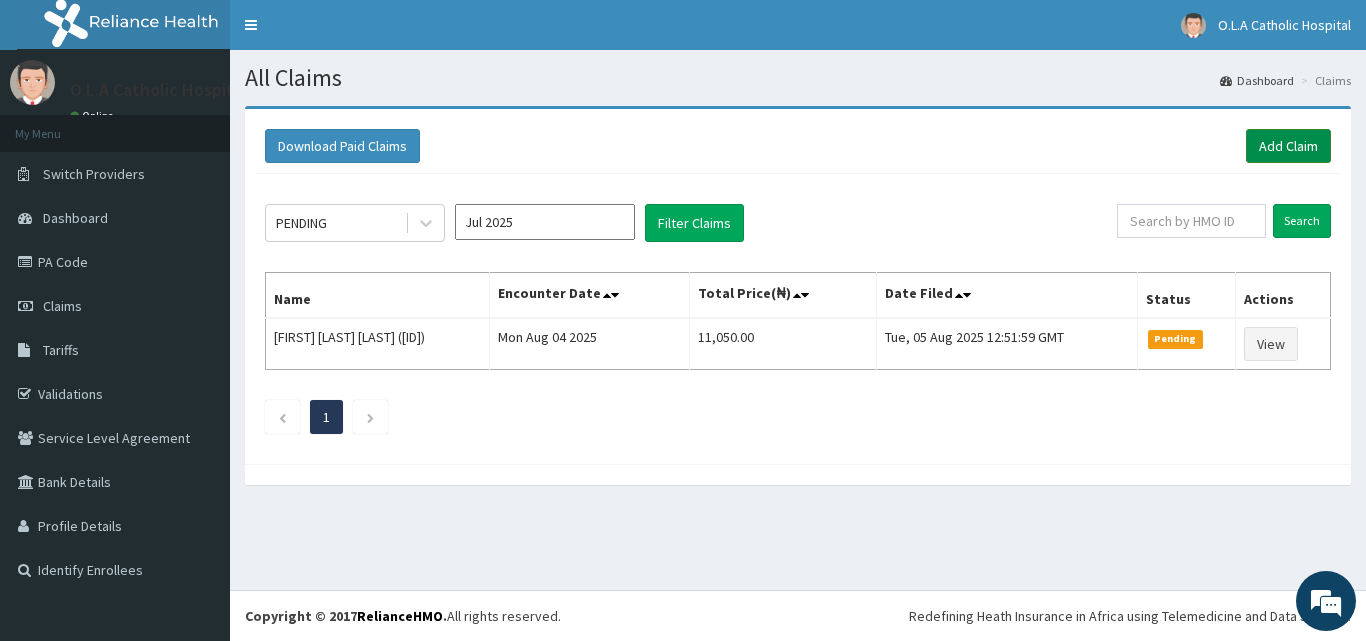 click on "Add Claim" at bounding box center [1288, 146] 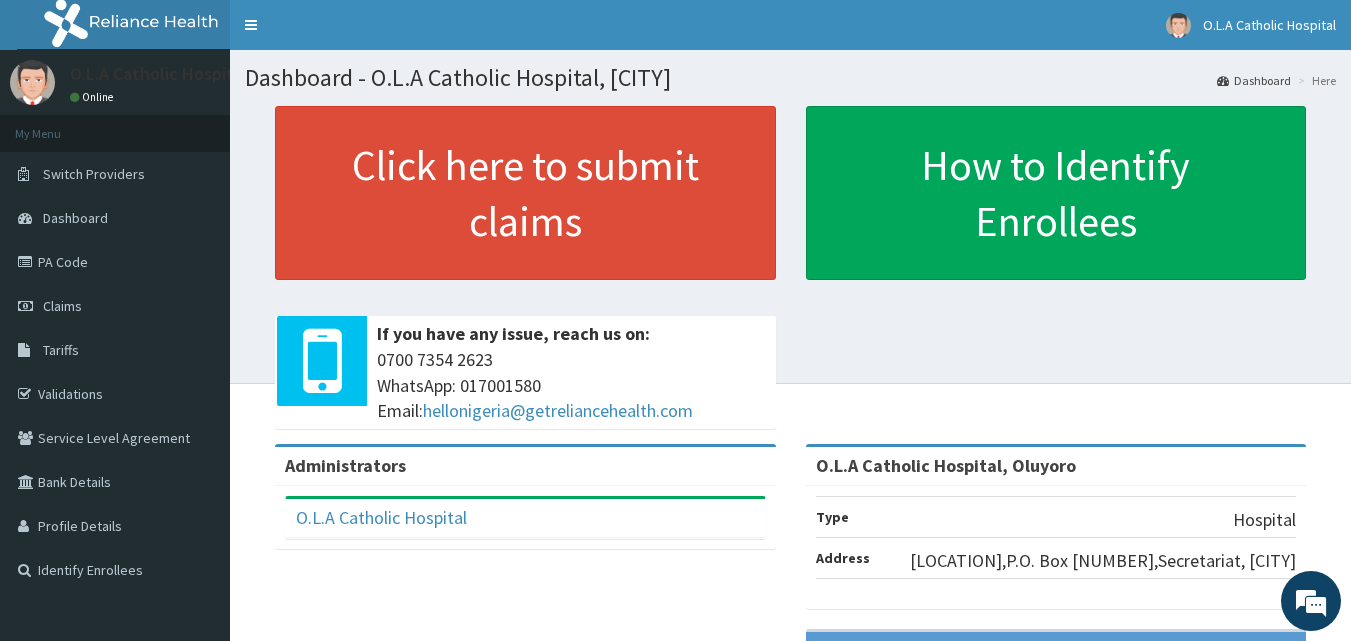 scroll, scrollTop: 0, scrollLeft: 0, axis: both 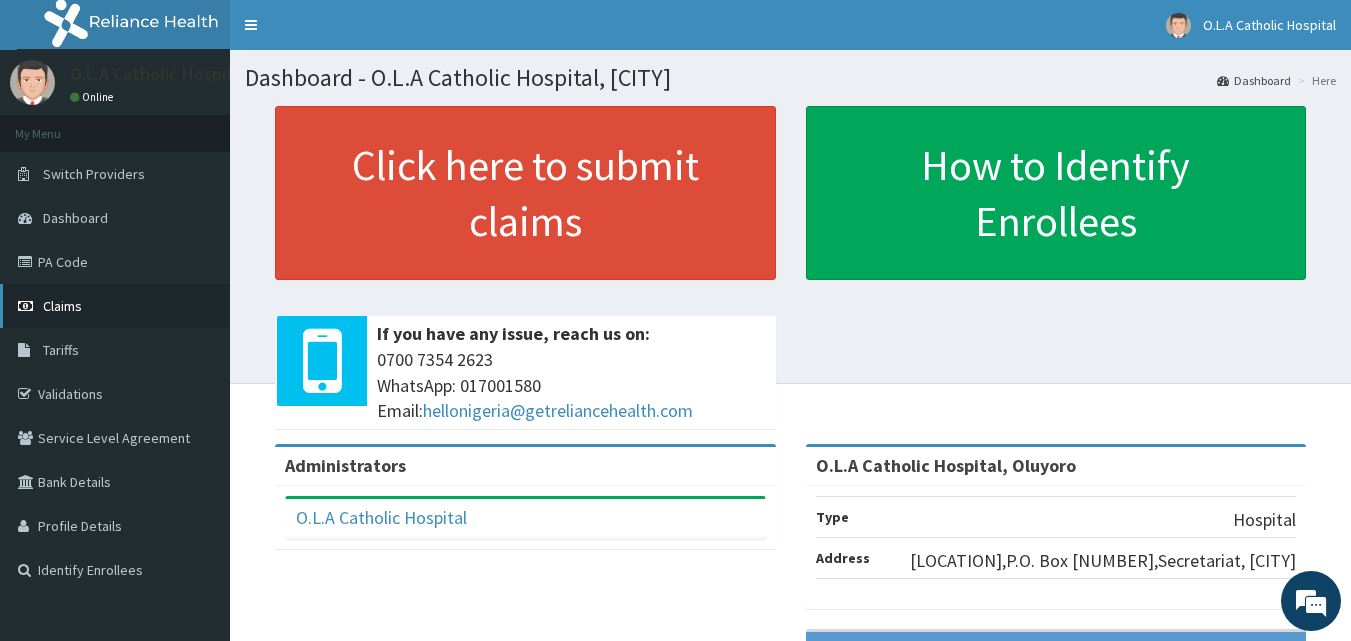 click on "Claims" at bounding box center [115, 306] 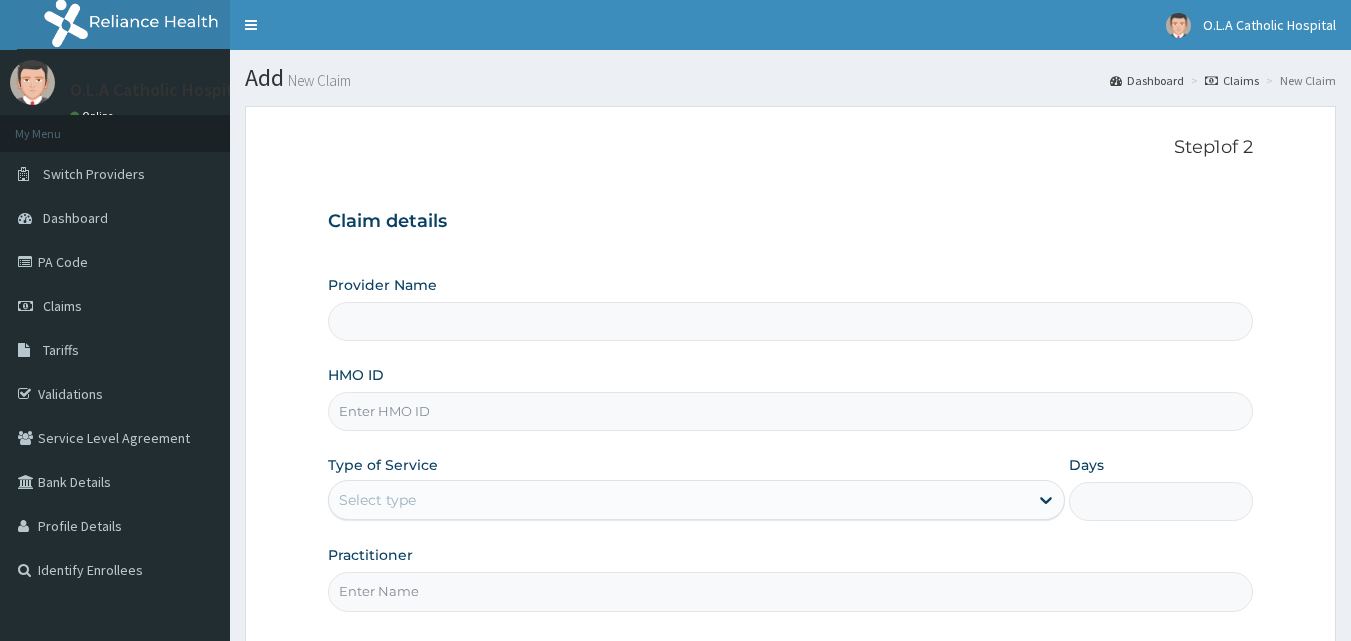 scroll, scrollTop: 0, scrollLeft: 0, axis: both 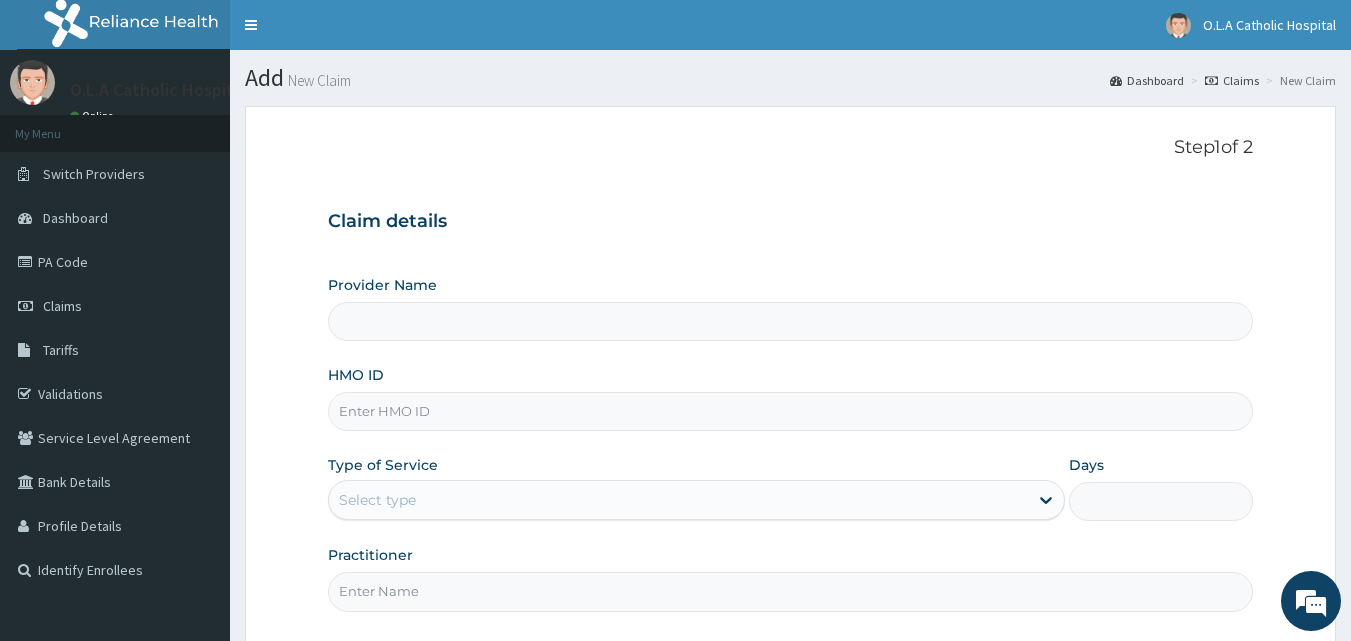 click on "HMO ID" at bounding box center (791, 411) 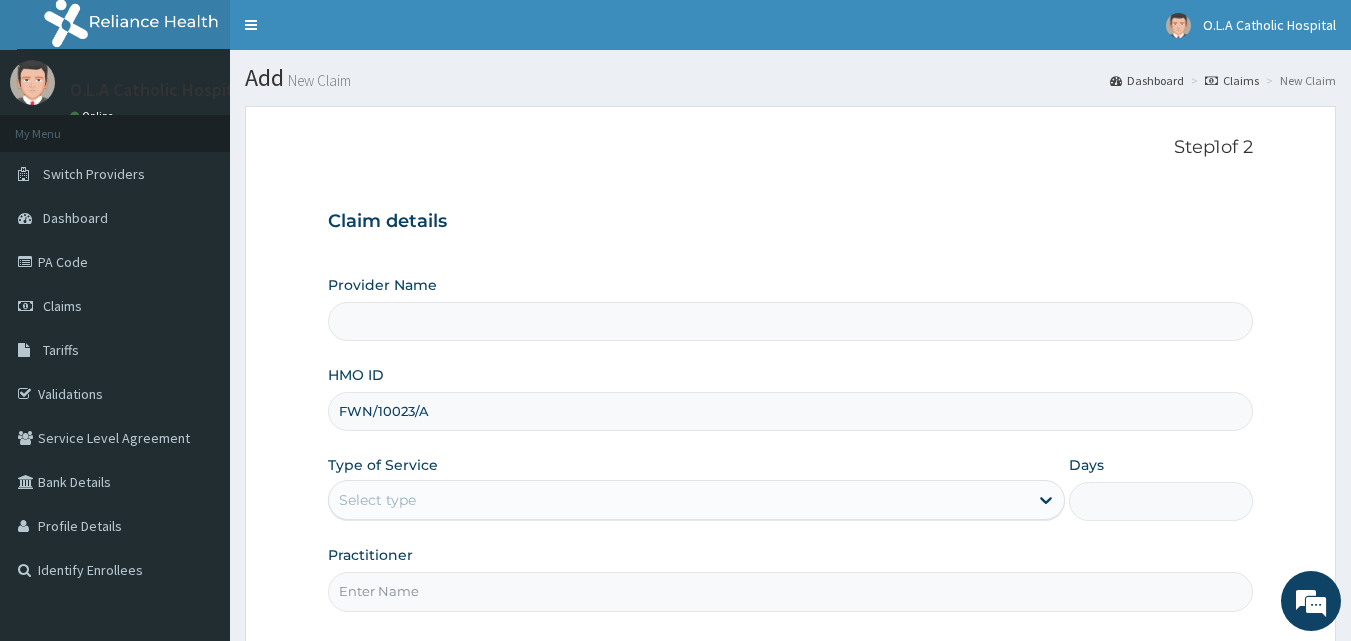type on "O.L.A Catholic Hospital, Oluyoro" 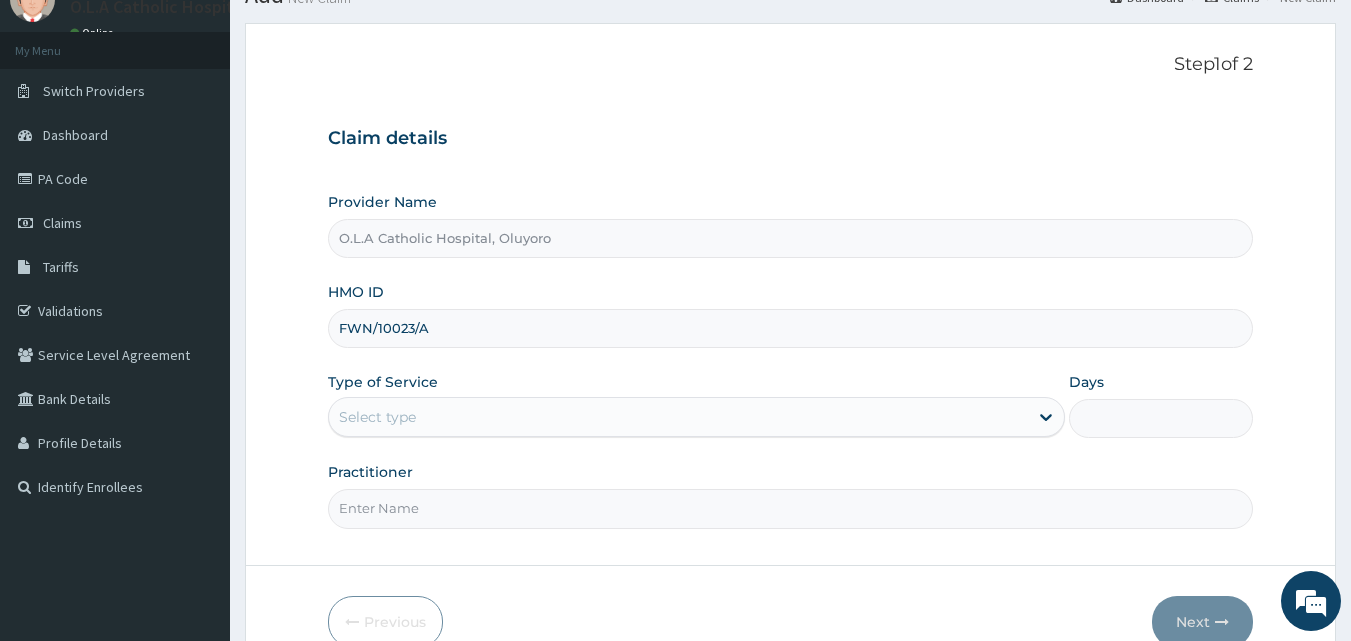 scroll, scrollTop: 187, scrollLeft: 0, axis: vertical 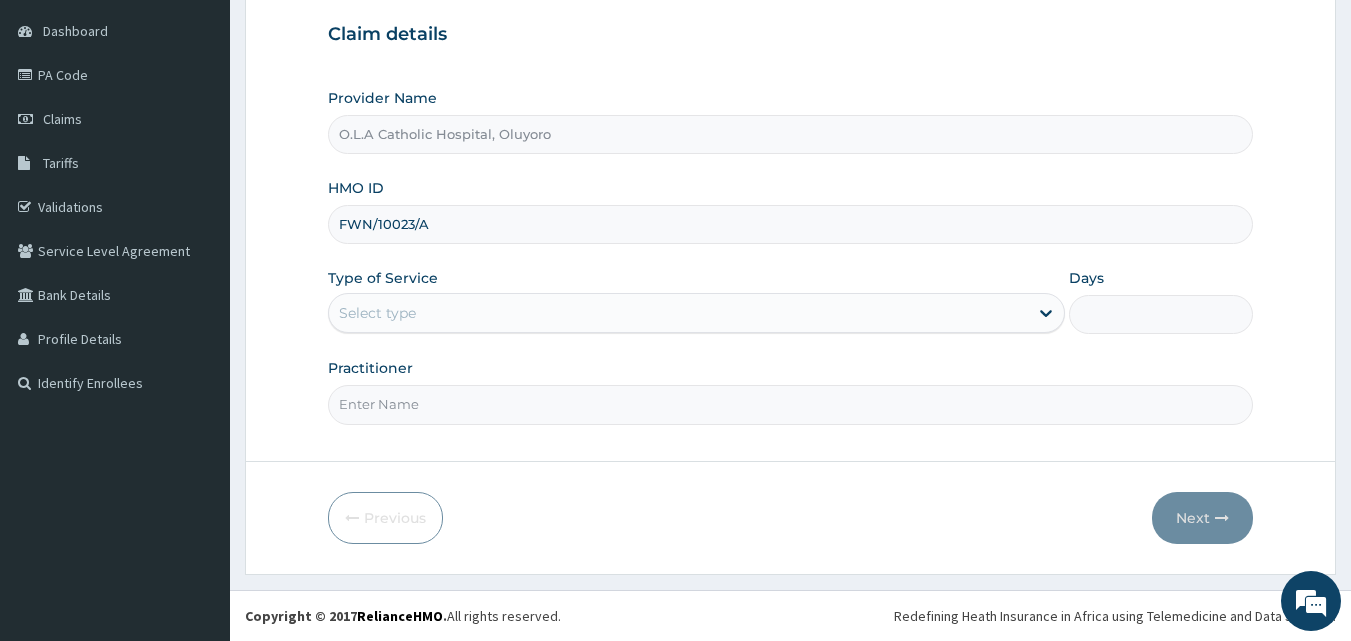 type on "FWN/10023/A" 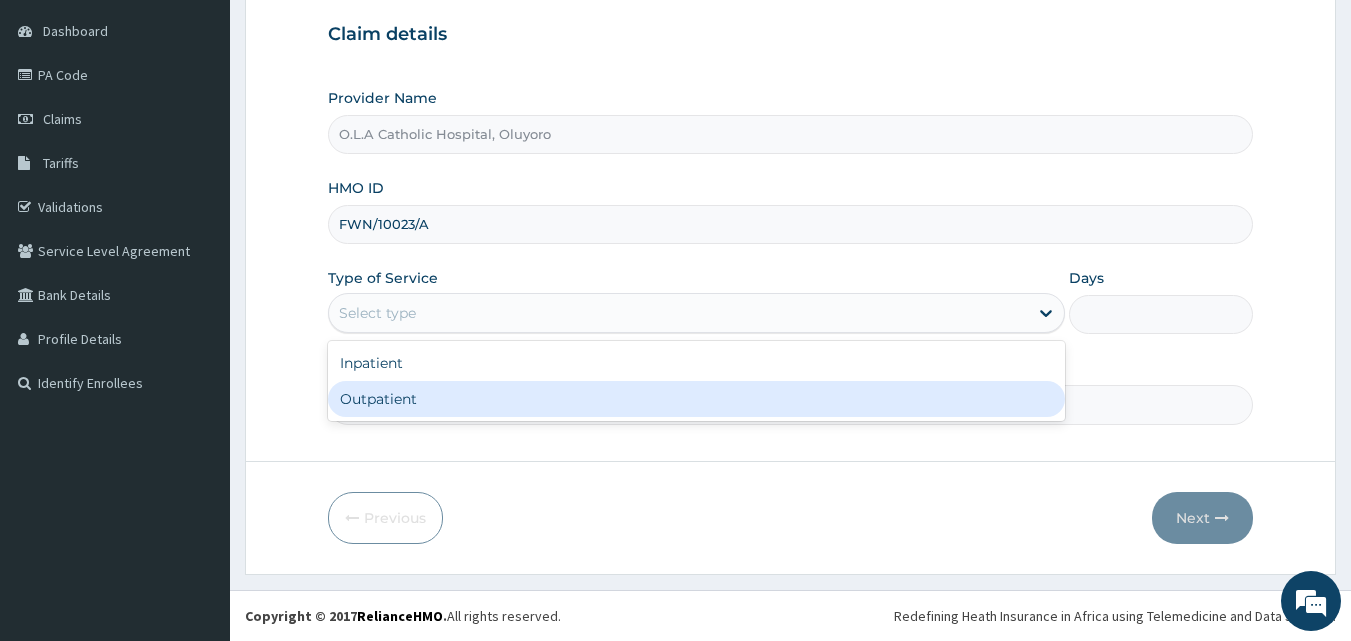click on "Outpatient" at bounding box center [696, 399] 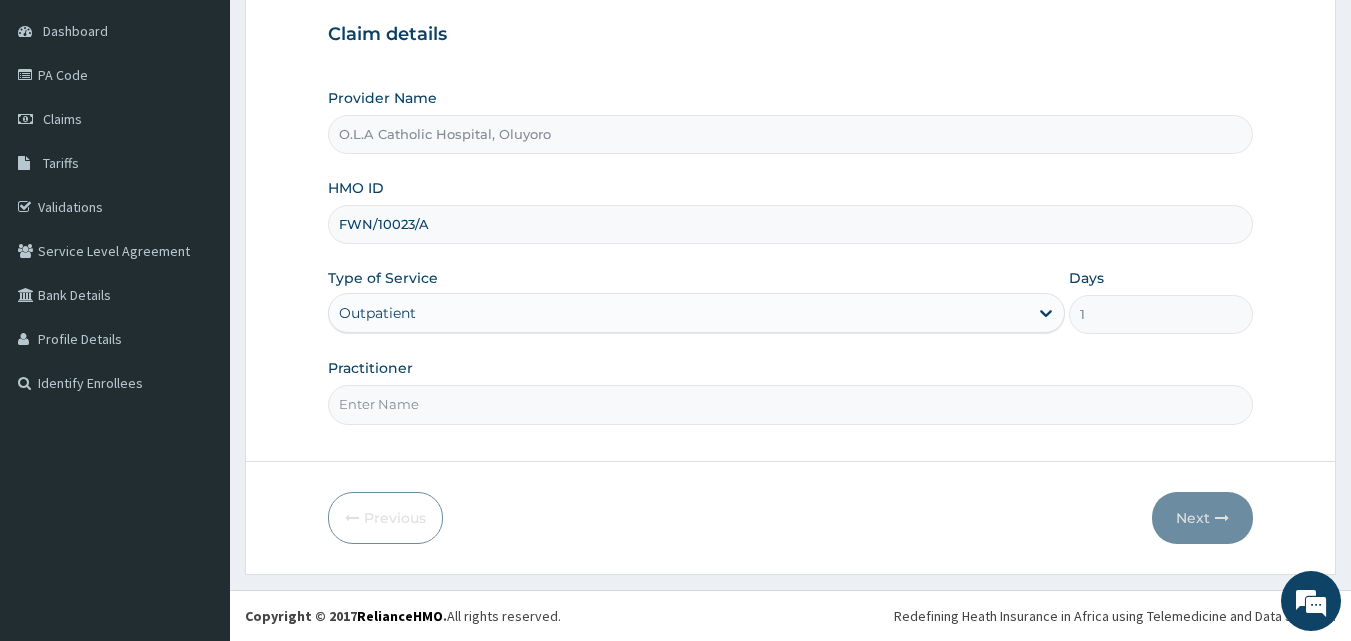 click on "Practitioner" at bounding box center [791, 404] 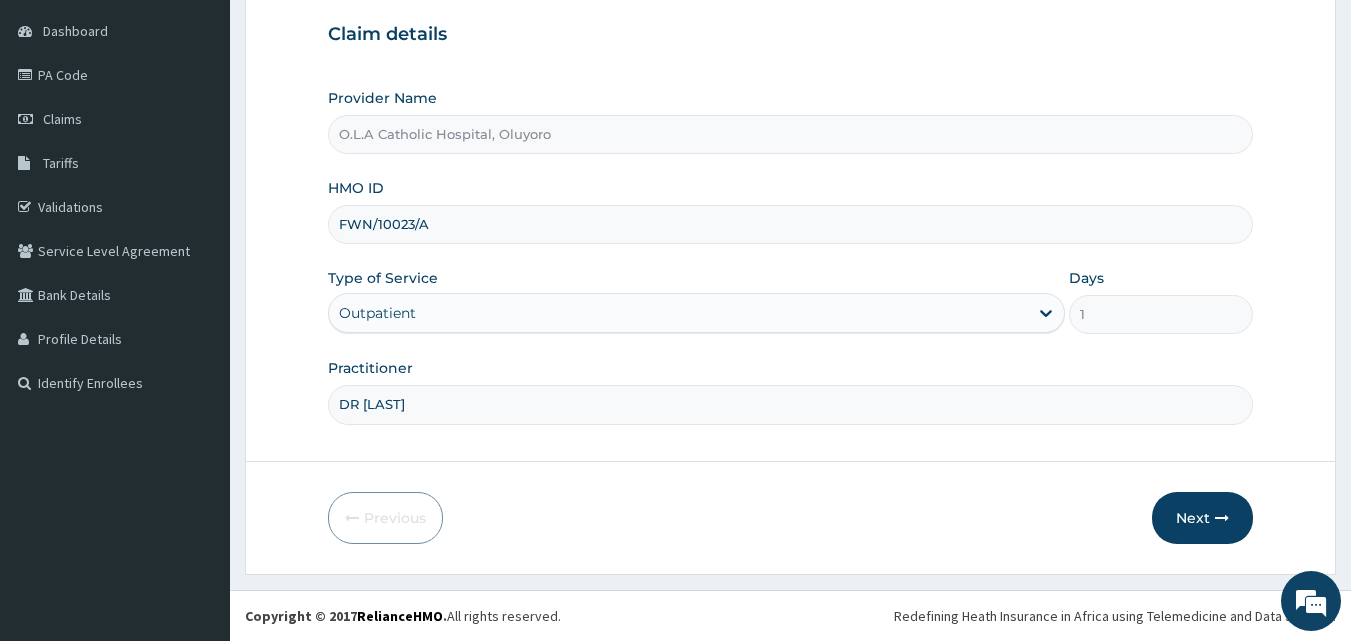 scroll, scrollTop: 0, scrollLeft: 0, axis: both 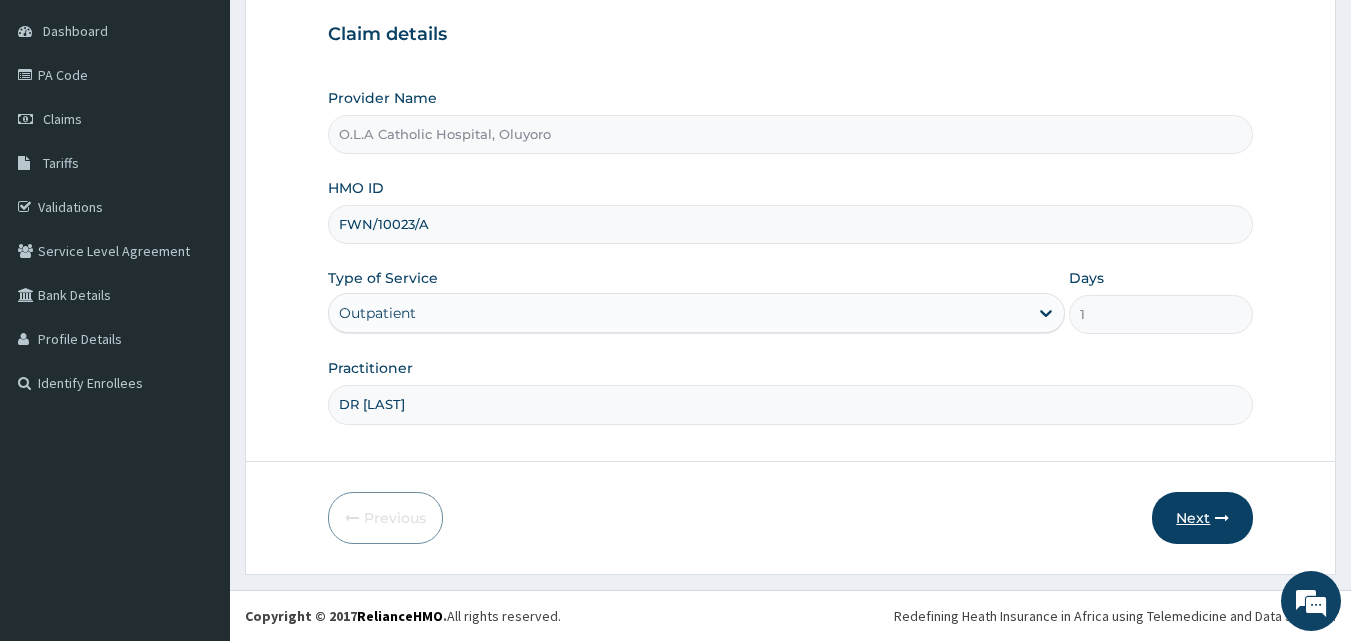 type on "DR SALAWU" 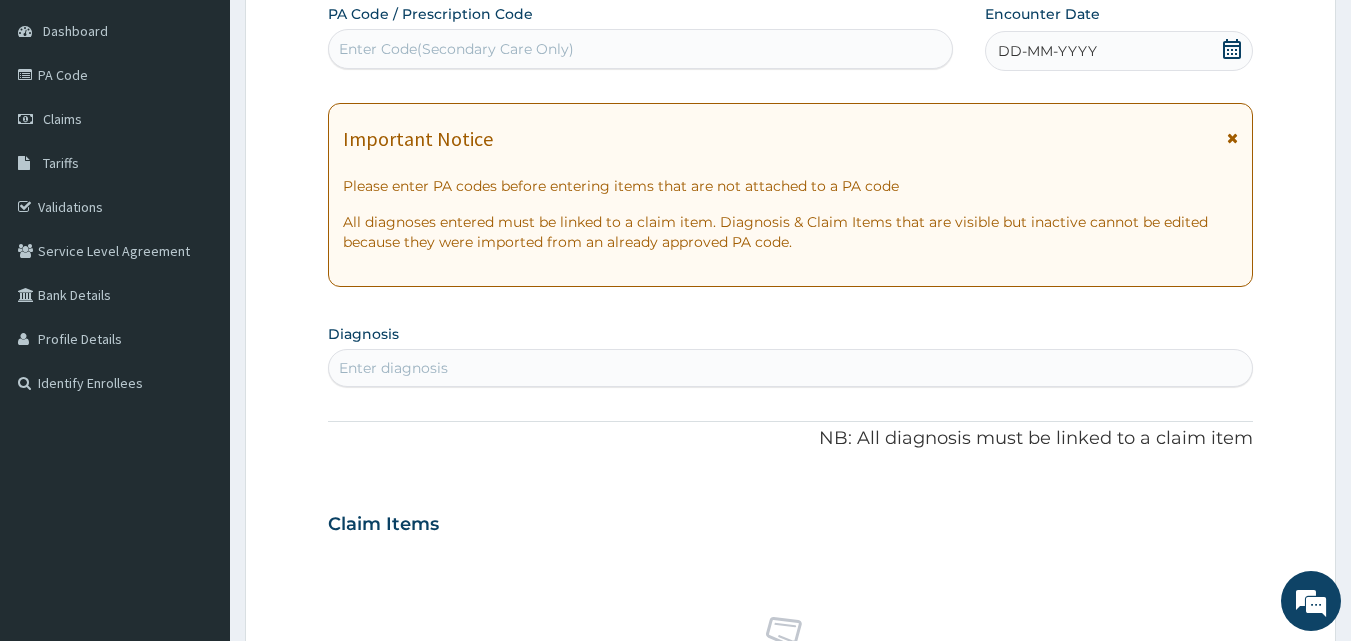 click on "DD-MM-YYYY" at bounding box center [1119, 51] 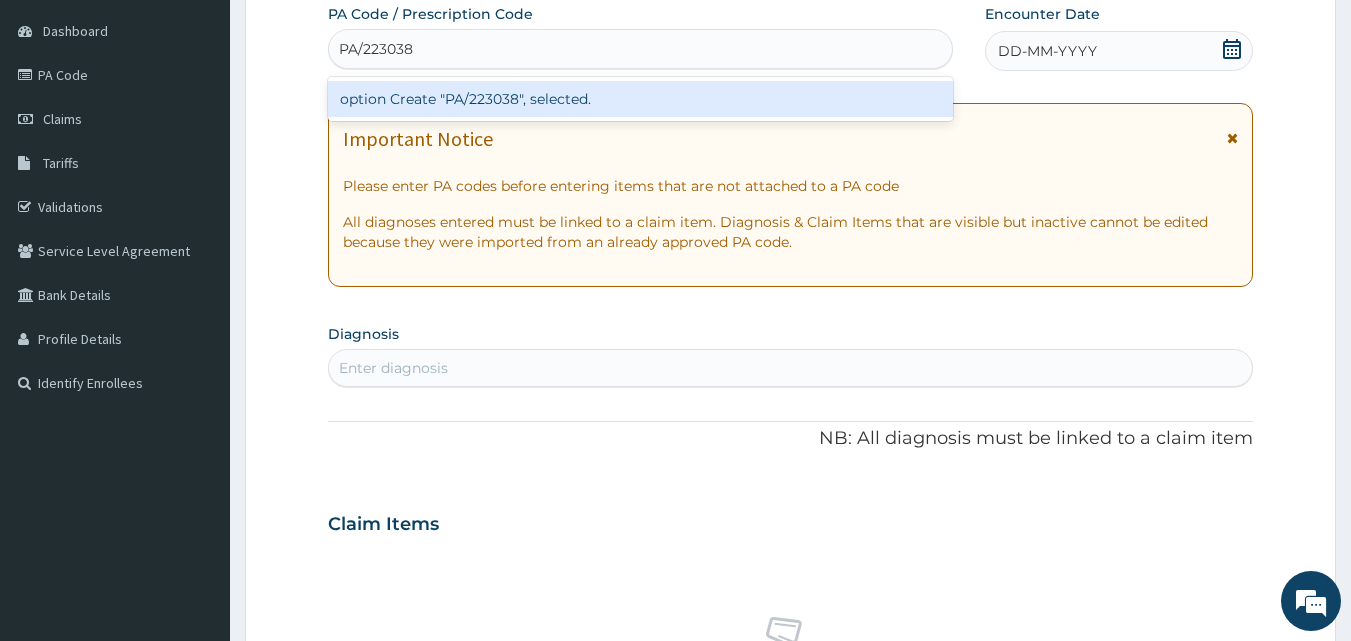 click on "Create "PA/223038"" at bounding box center (641, 99) 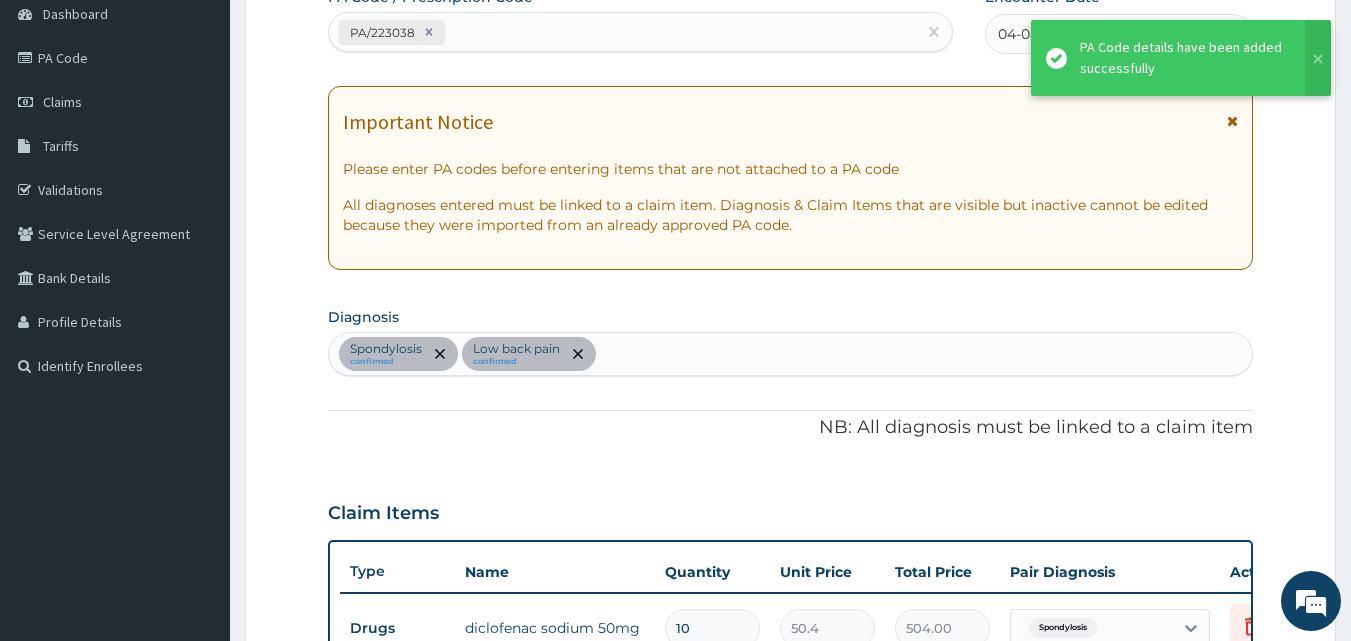 scroll, scrollTop: 50, scrollLeft: 0, axis: vertical 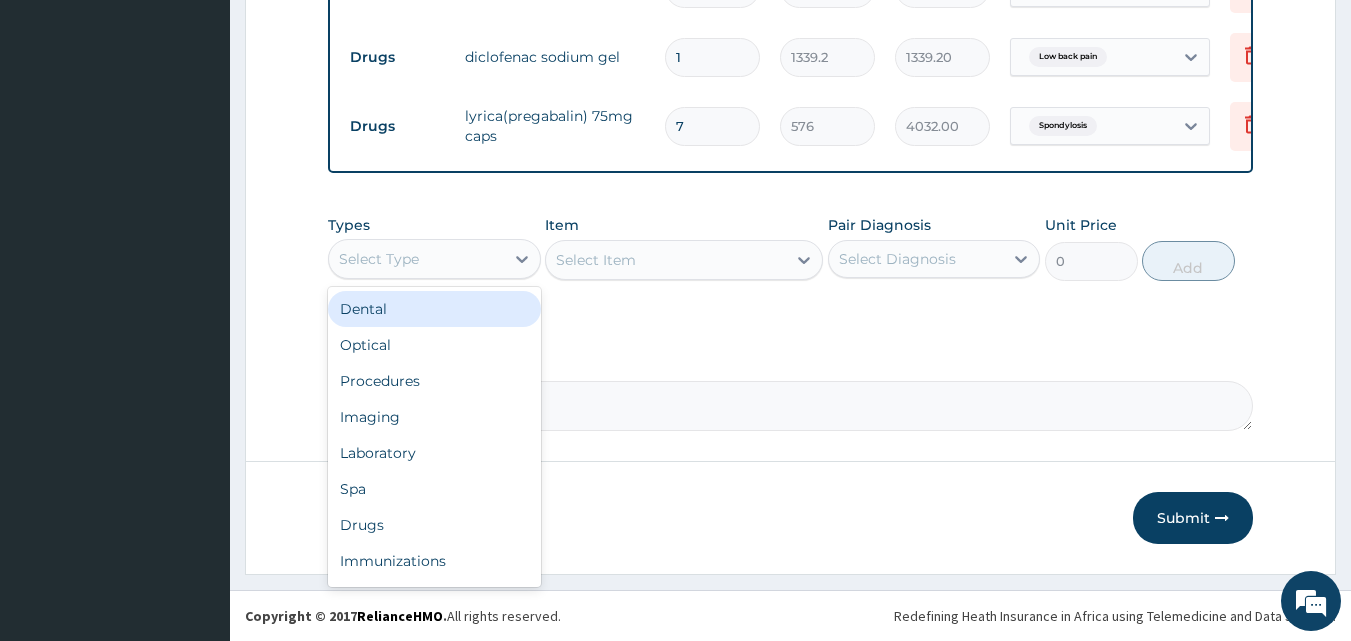 click on "Select Type" at bounding box center (416, 259) 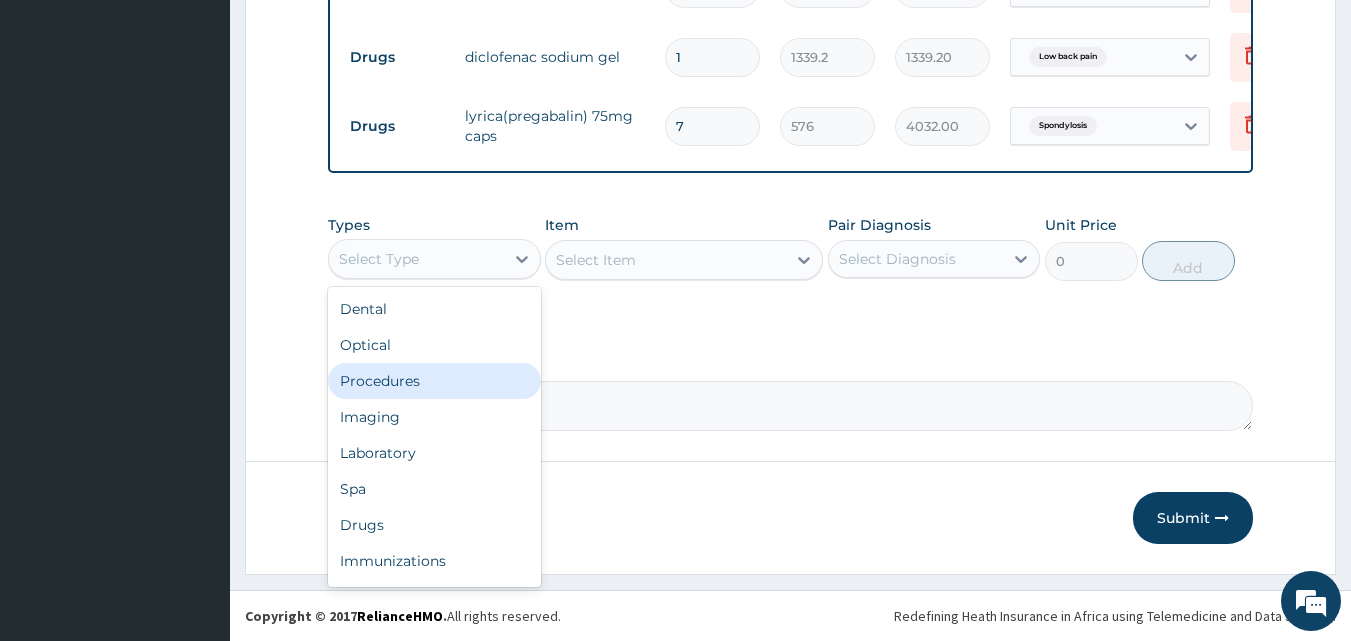 click on "Procedures" at bounding box center [434, 381] 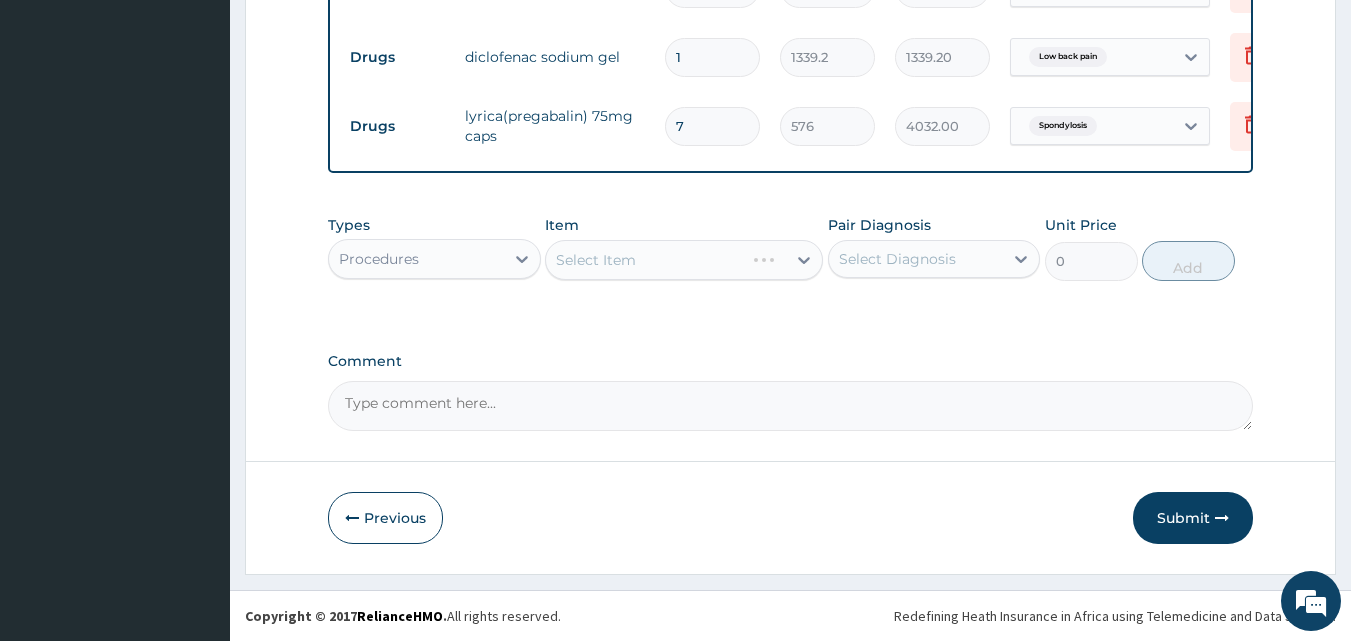 click on "Select Item" at bounding box center [684, 260] 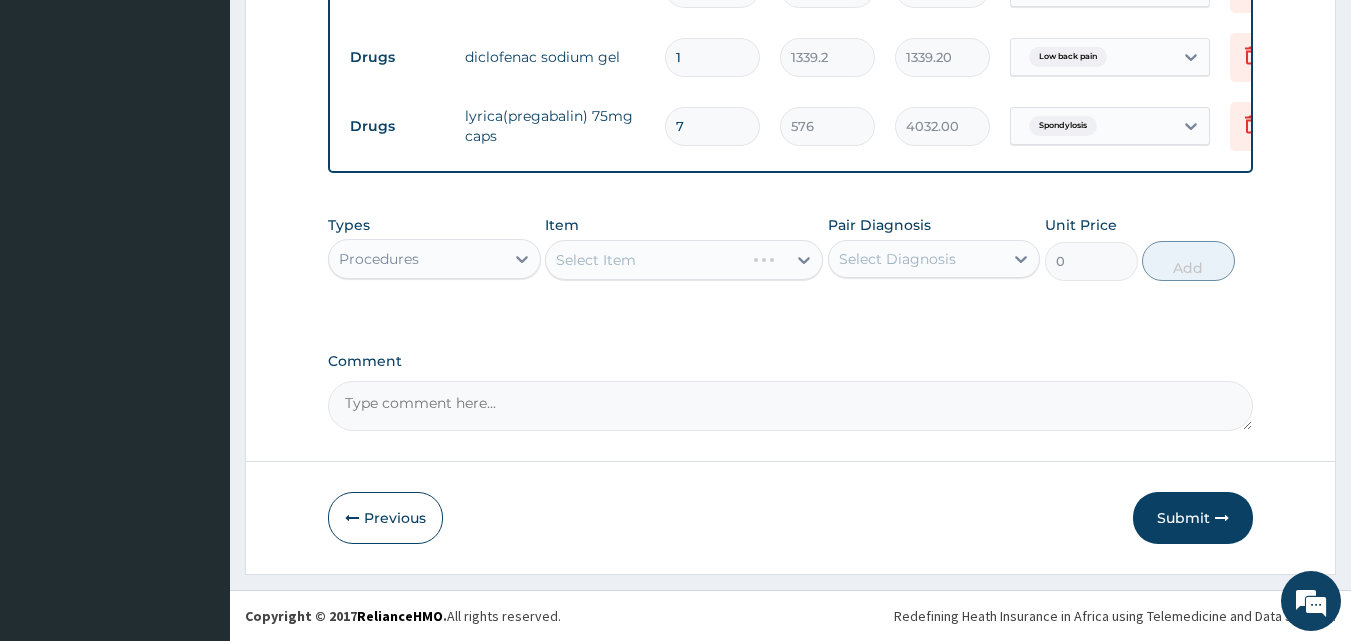 click on "Select Item" at bounding box center [684, 260] 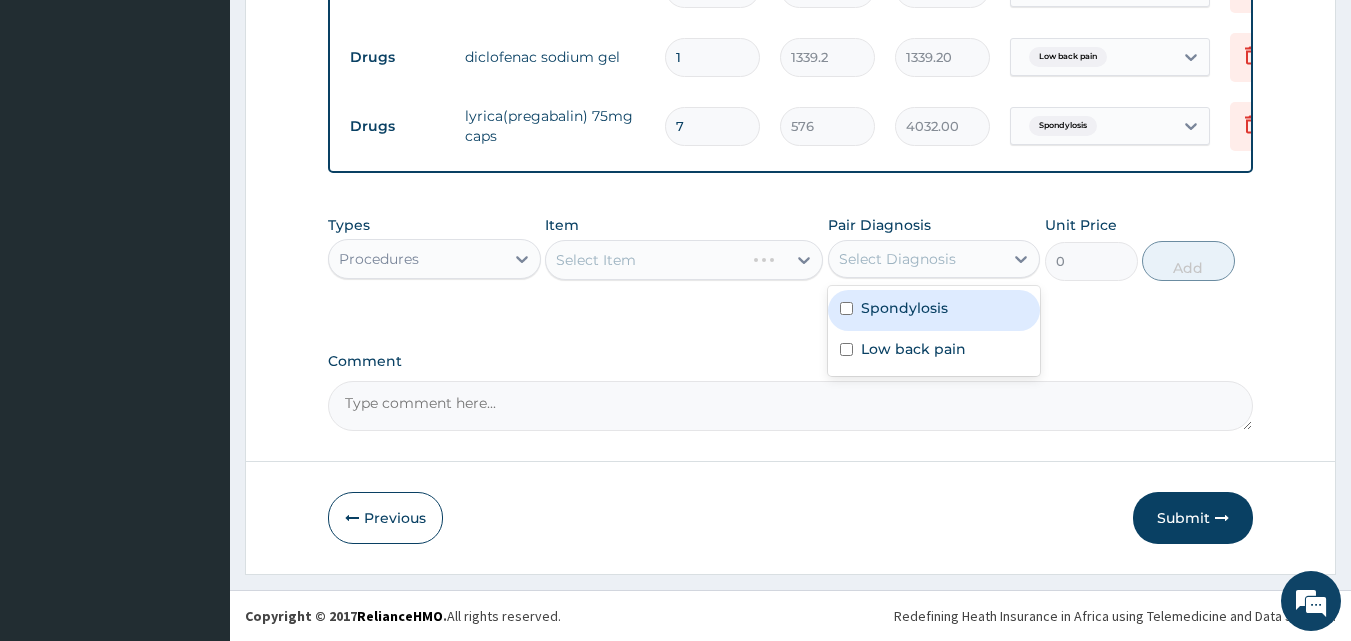 click on "Select Diagnosis" at bounding box center (916, 259) 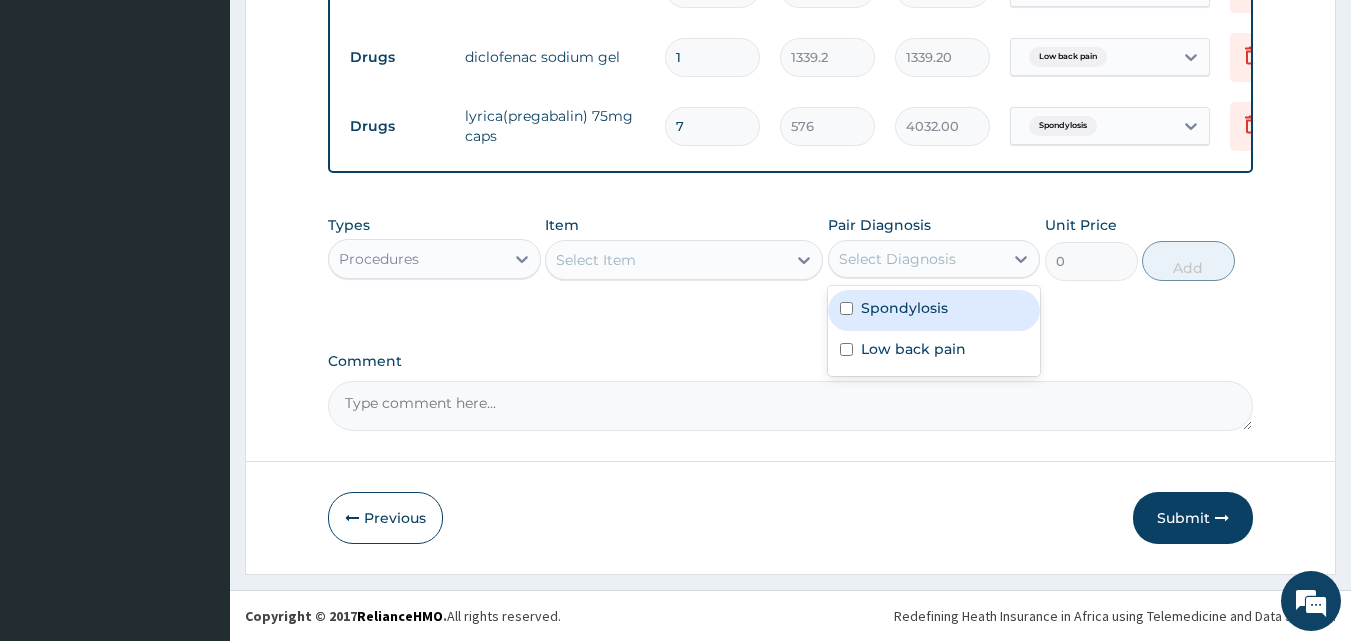 drag, startPoint x: 883, startPoint y: 312, endPoint x: 893, endPoint y: 340, distance: 29.732138 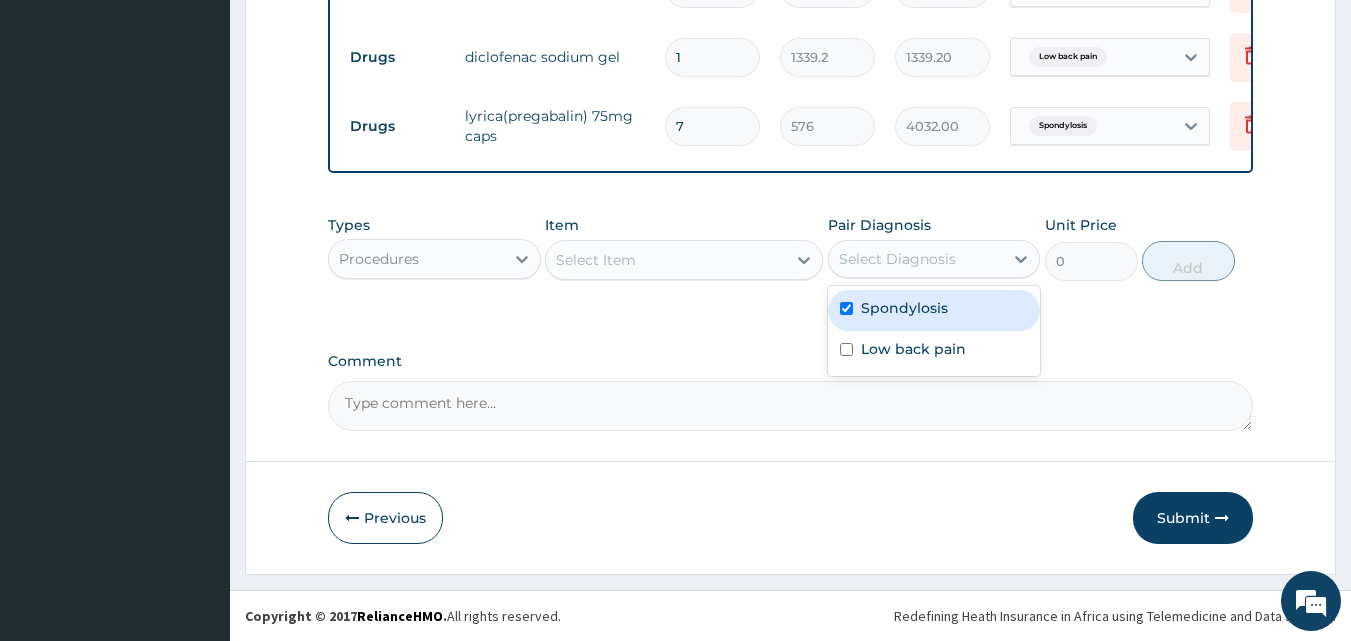 checkbox on "true" 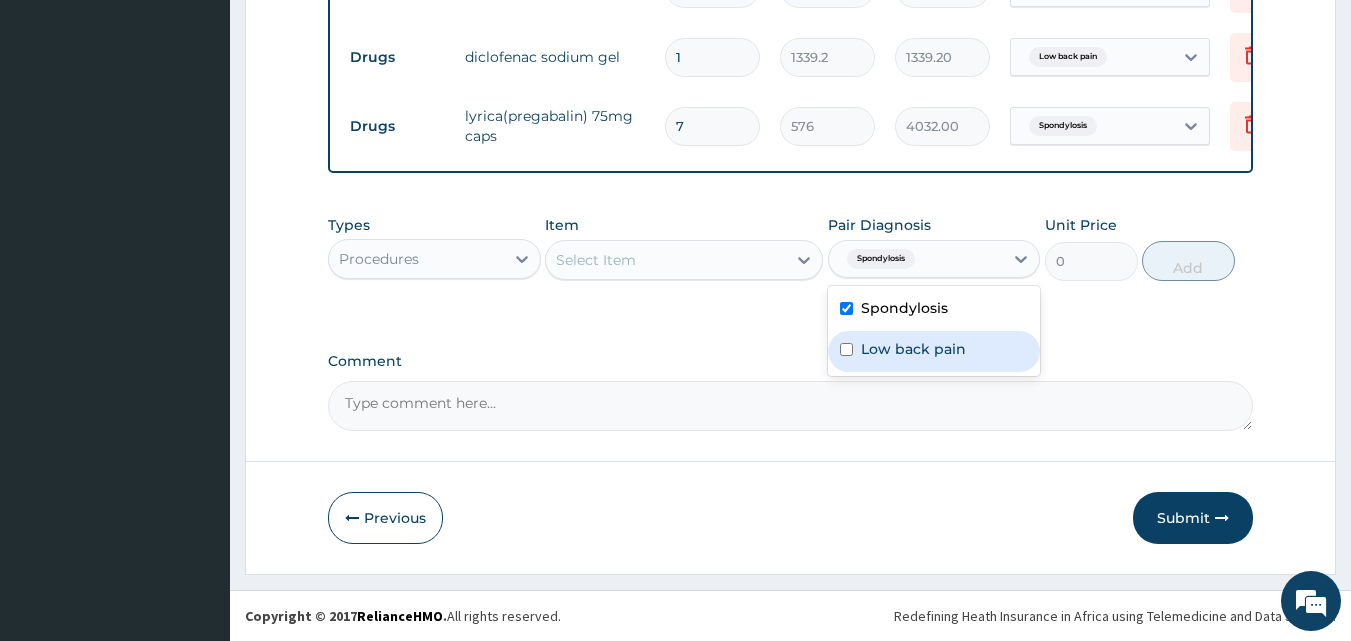 click on "Low back pain" at bounding box center [934, 351] 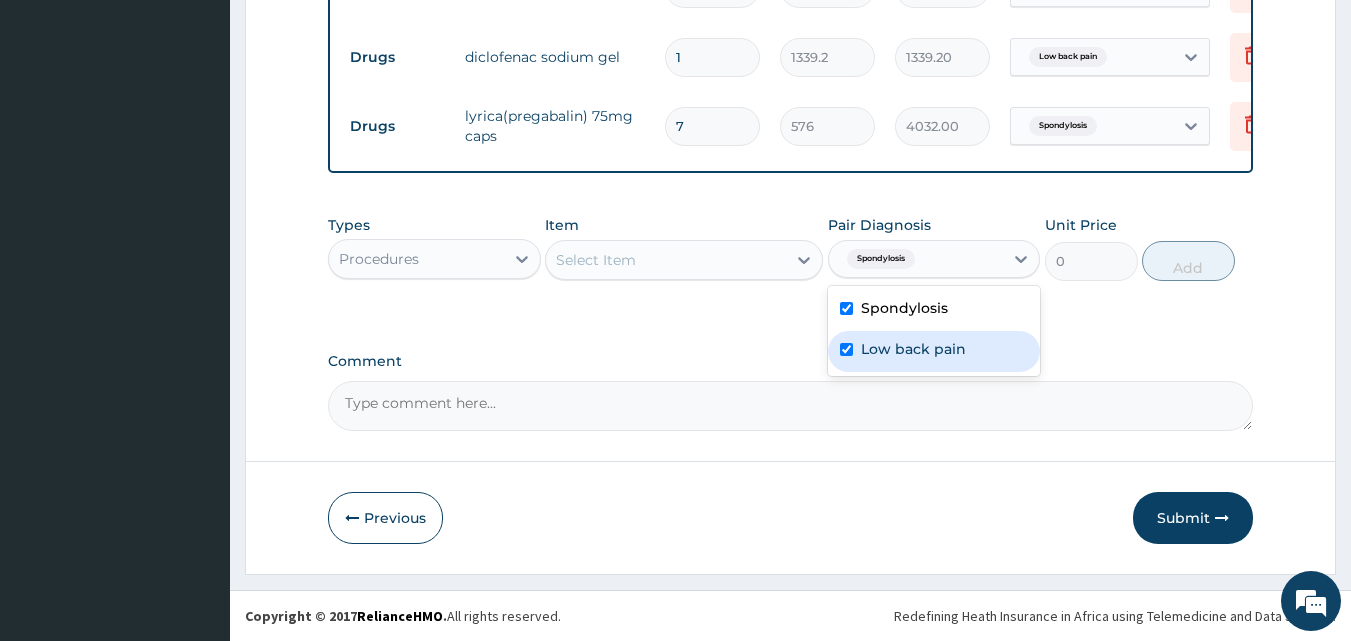 checkbox on "true" 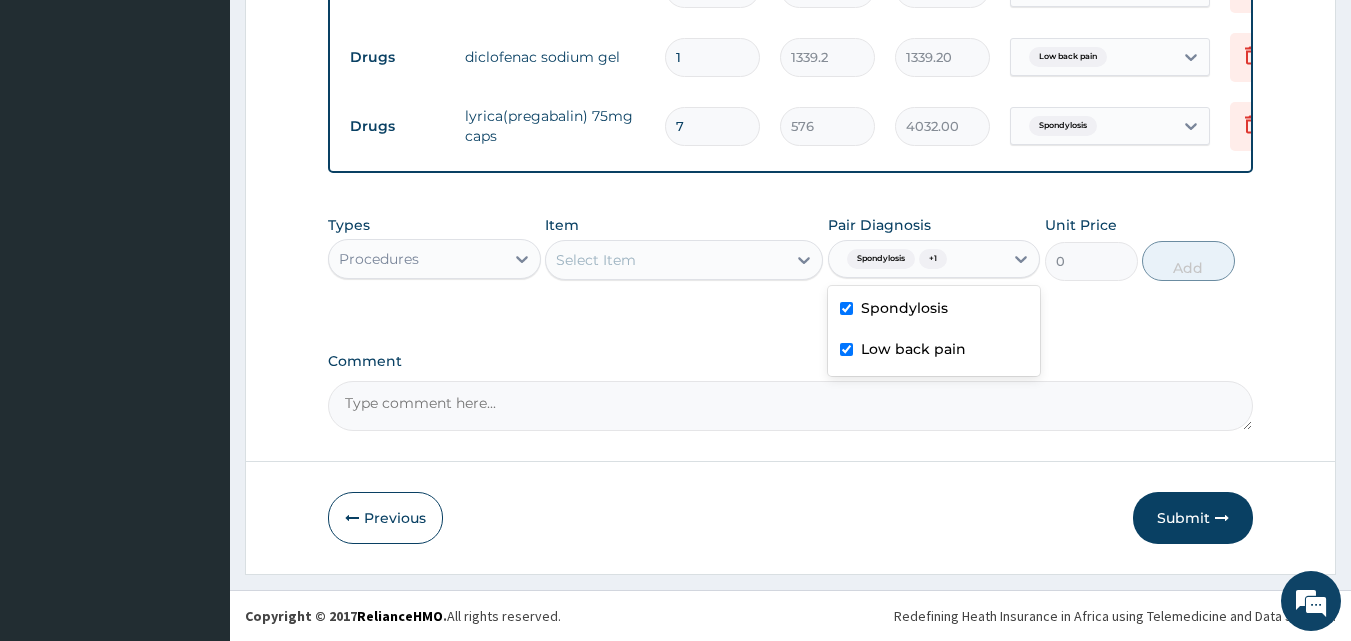 click on "Select Item" at bounding box center (666, 260) 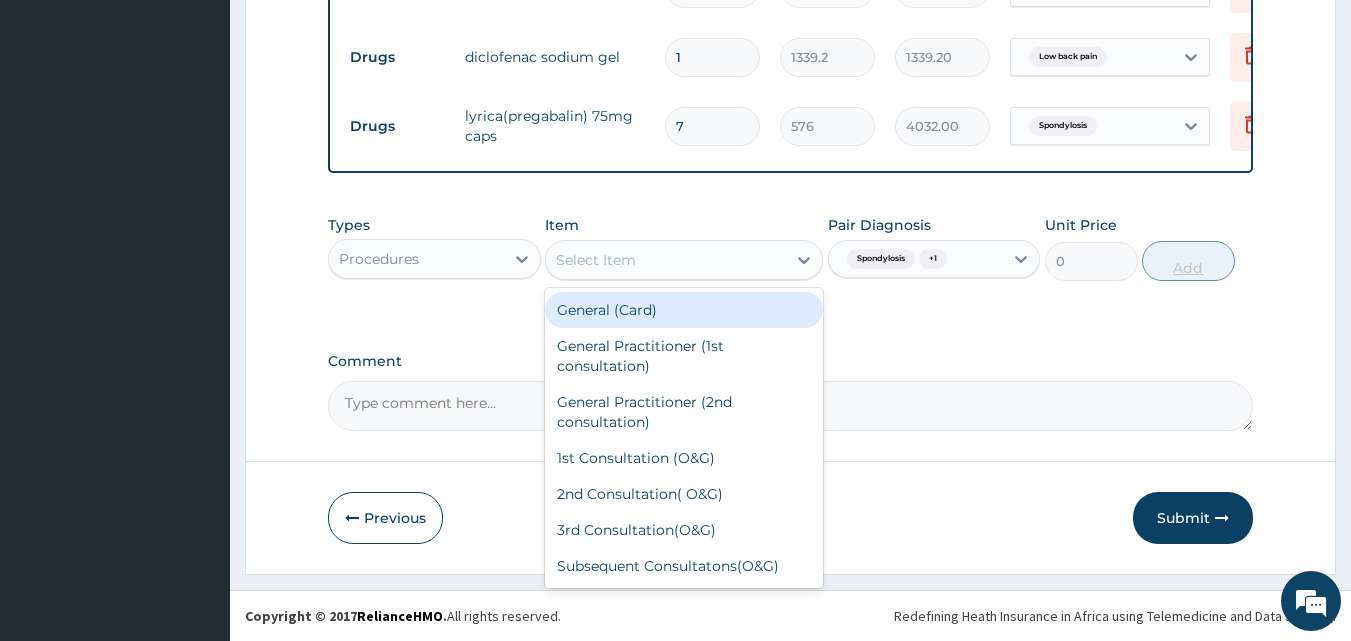 drag, startPoint x: 653, startPoint y: 319, endPoint x: 1211, endPoint y: 283, distance: 559.1601 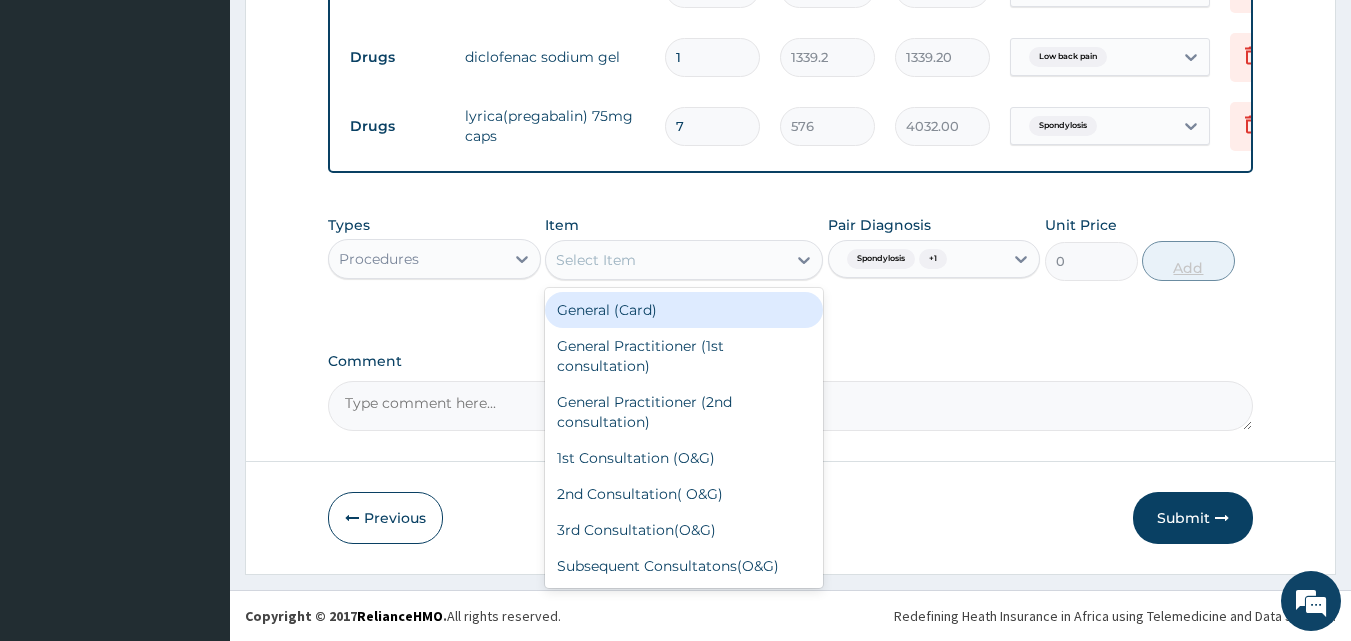 click on "General (Card)" at bounding box center [684, 310] 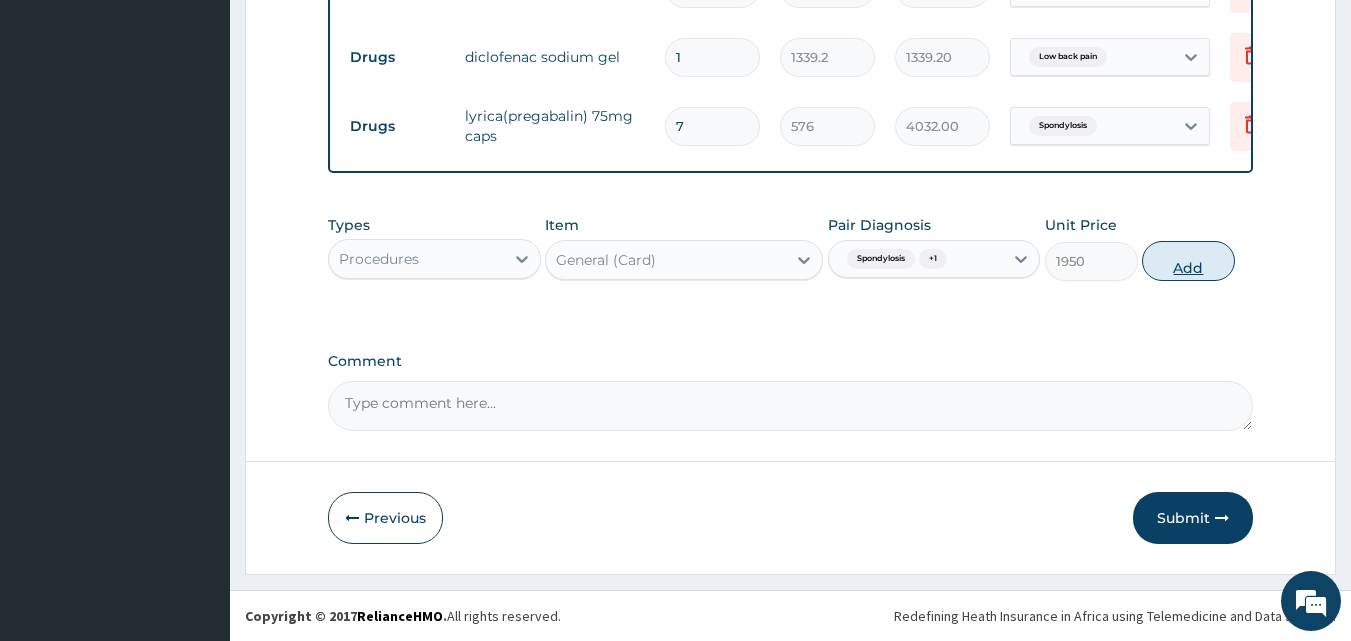 click on "Add" at bounding box center (1188, 261) 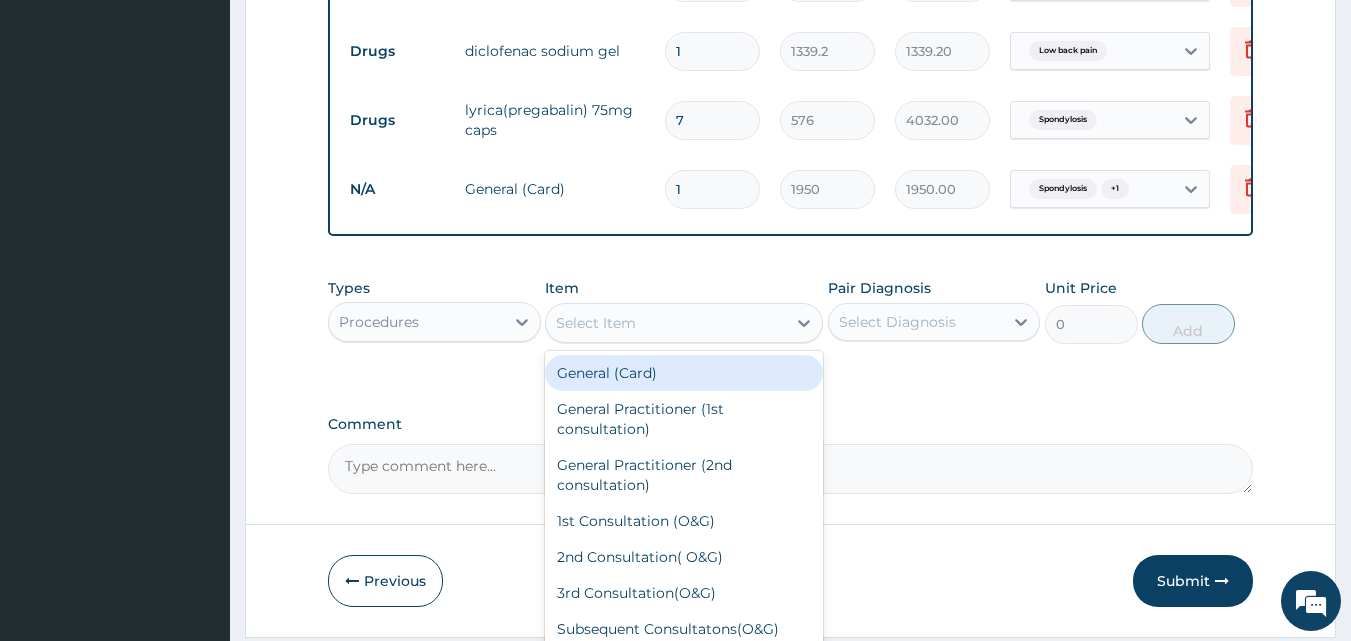 drag, startPoint x: 601, startPoint y: 341, endPoint x: 622, endPoint y: 413, distance: 75 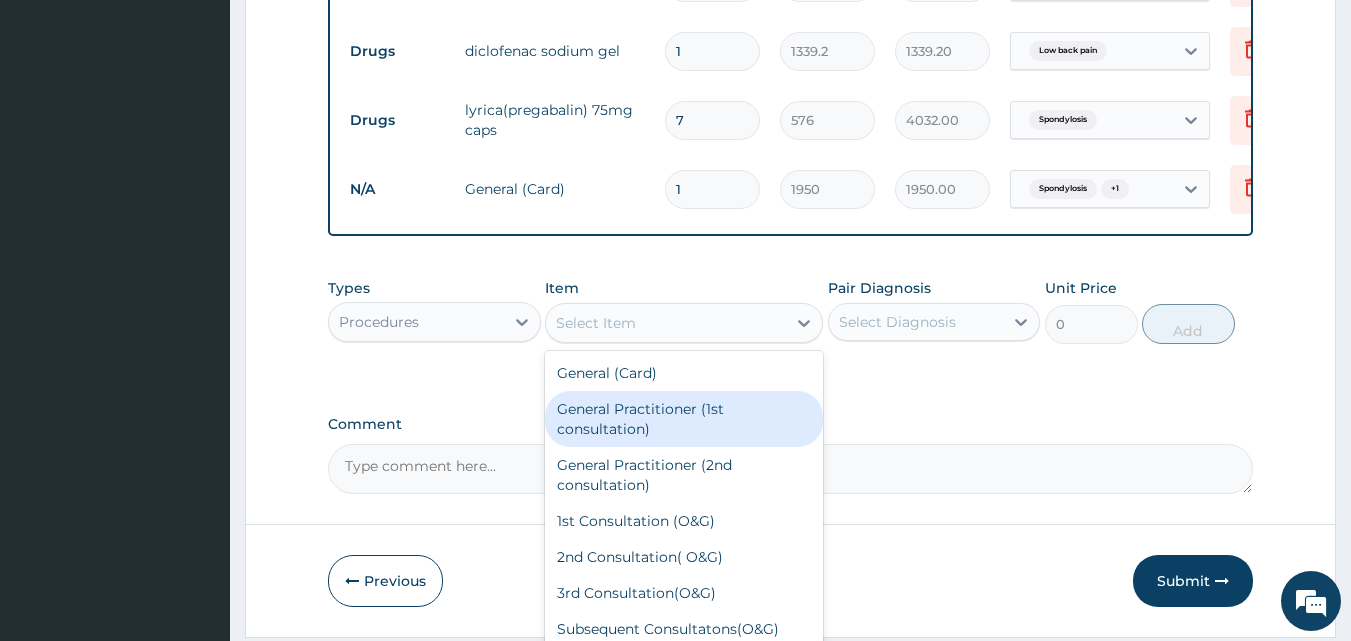 drag, startPoint x: 615, startPoint y: 433, endPoint x: 925, endPoint y: 342, distance: 323.08047 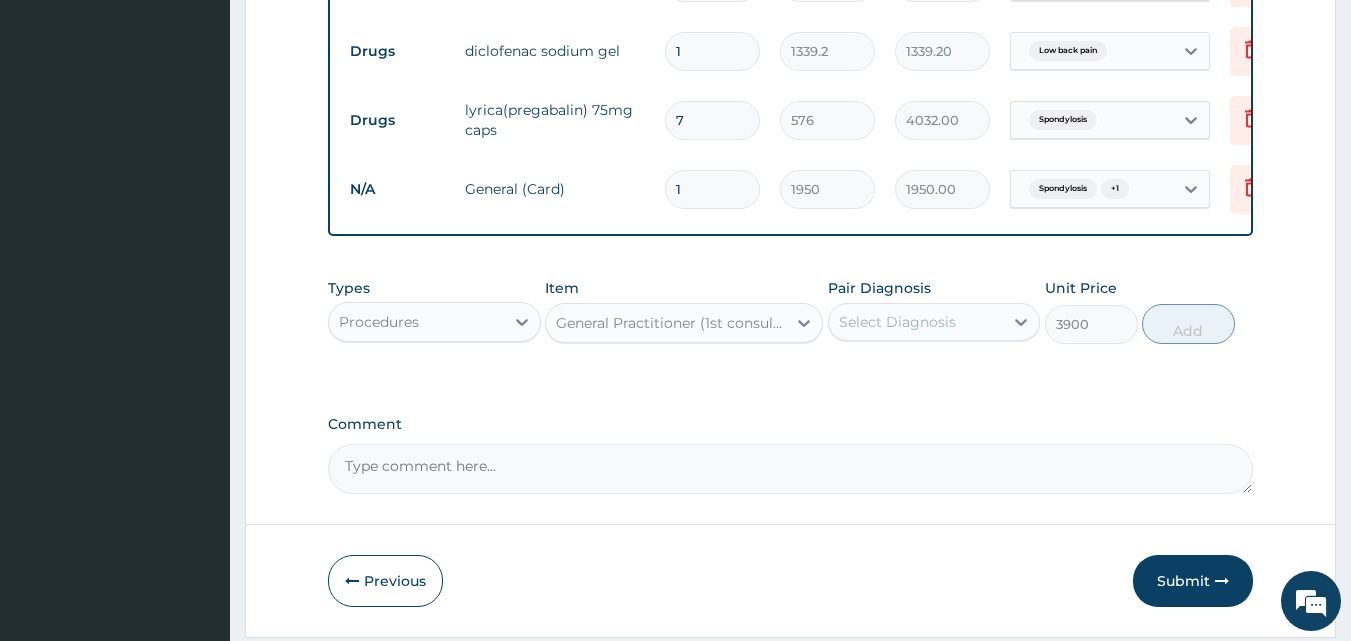 drag, startPoint x: 1033, startPoint y: 313, endPoint x: 980, endPoint y: 323, distance: 53.935146 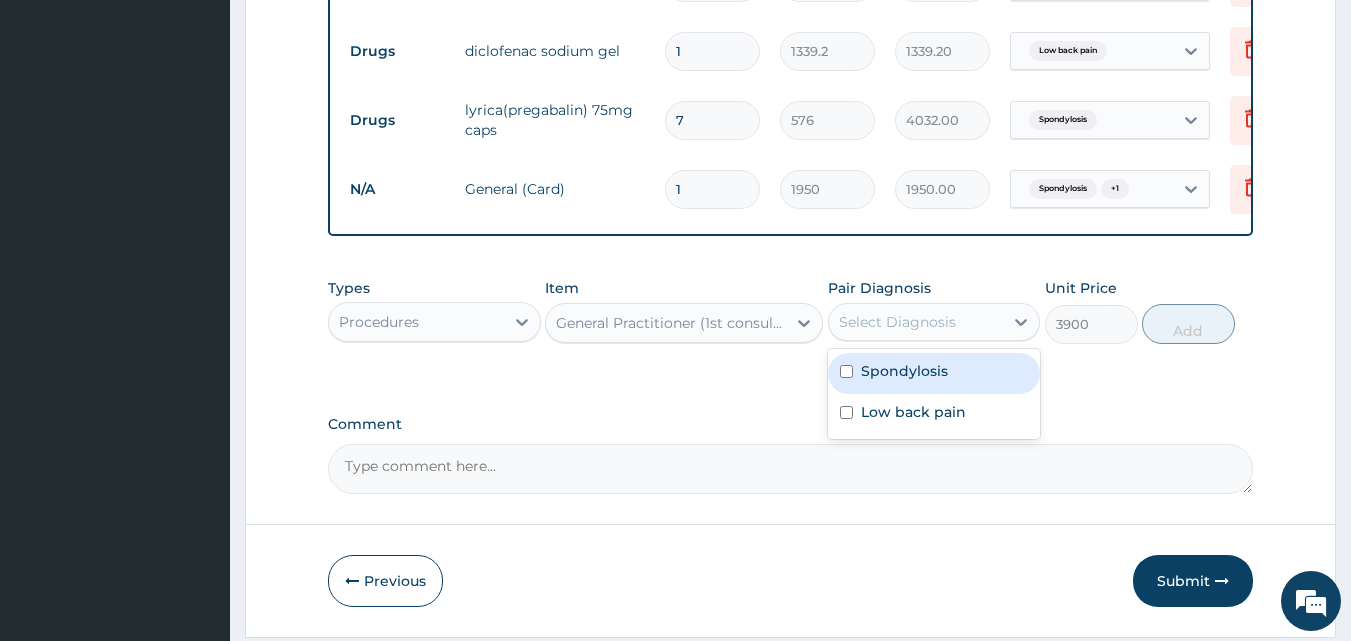 drag, startPoint x: 944, startPoint y: 387, endPoint x: 943, endPoint y: 400, distance: 13.038404 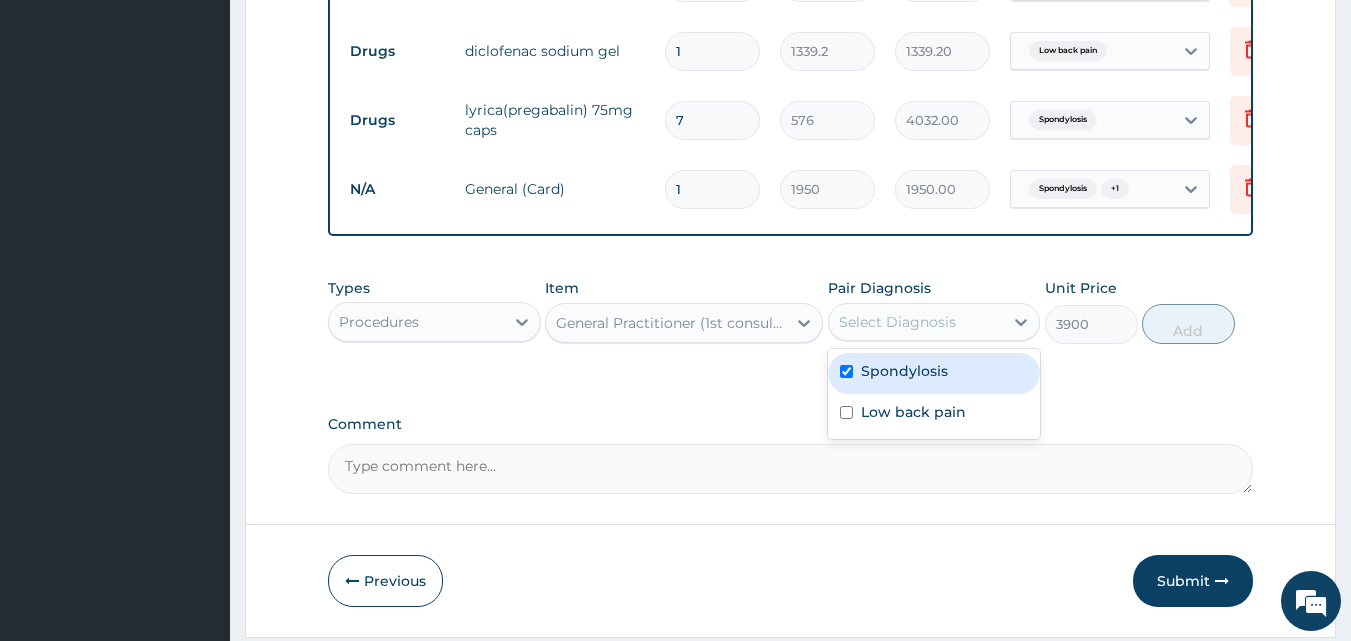 checkbox on "true" 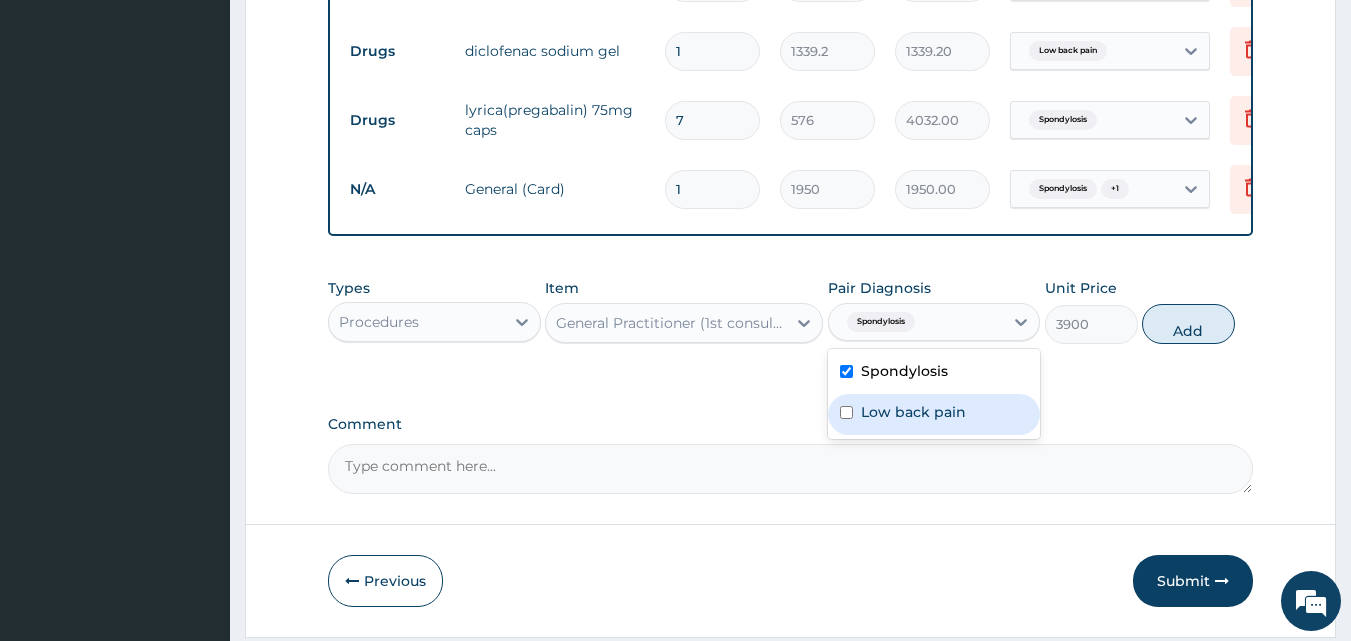 drag, startPoint x: 937, startPoint y: 417, endPoint x: 1282, endPoint y: 309, distance: 361.50934 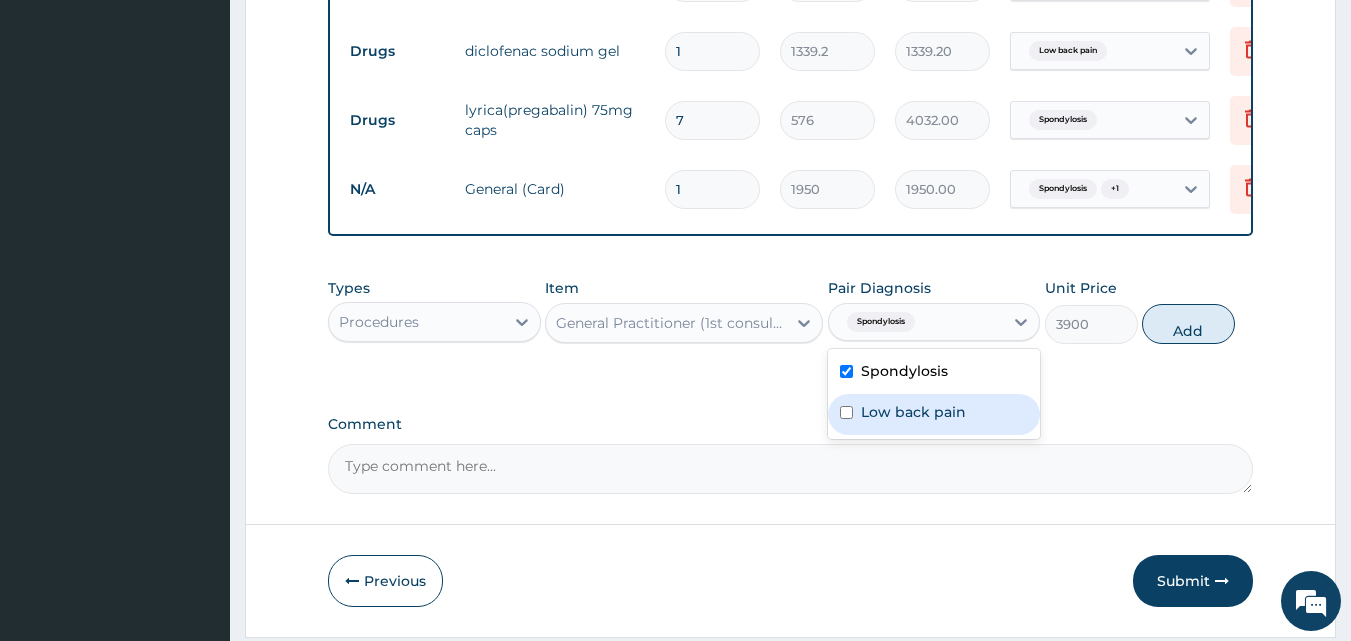 click on "Low back pain" at bounding box center (934, 414) 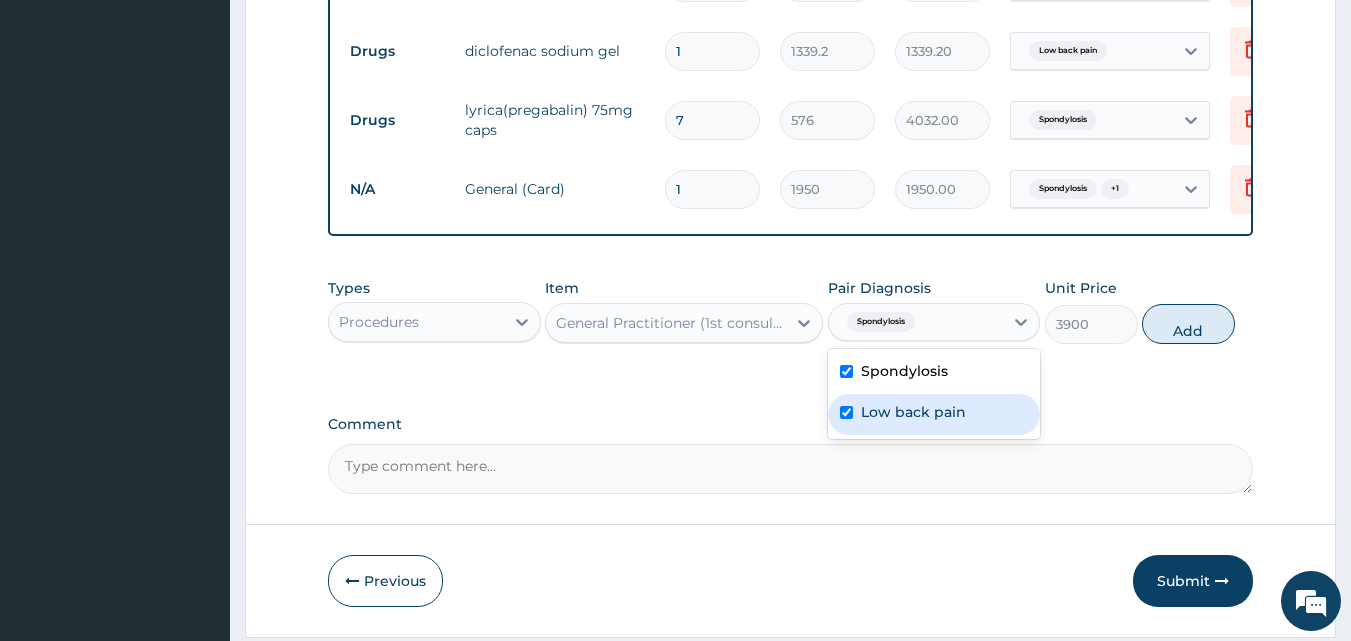 checkbox on "true" 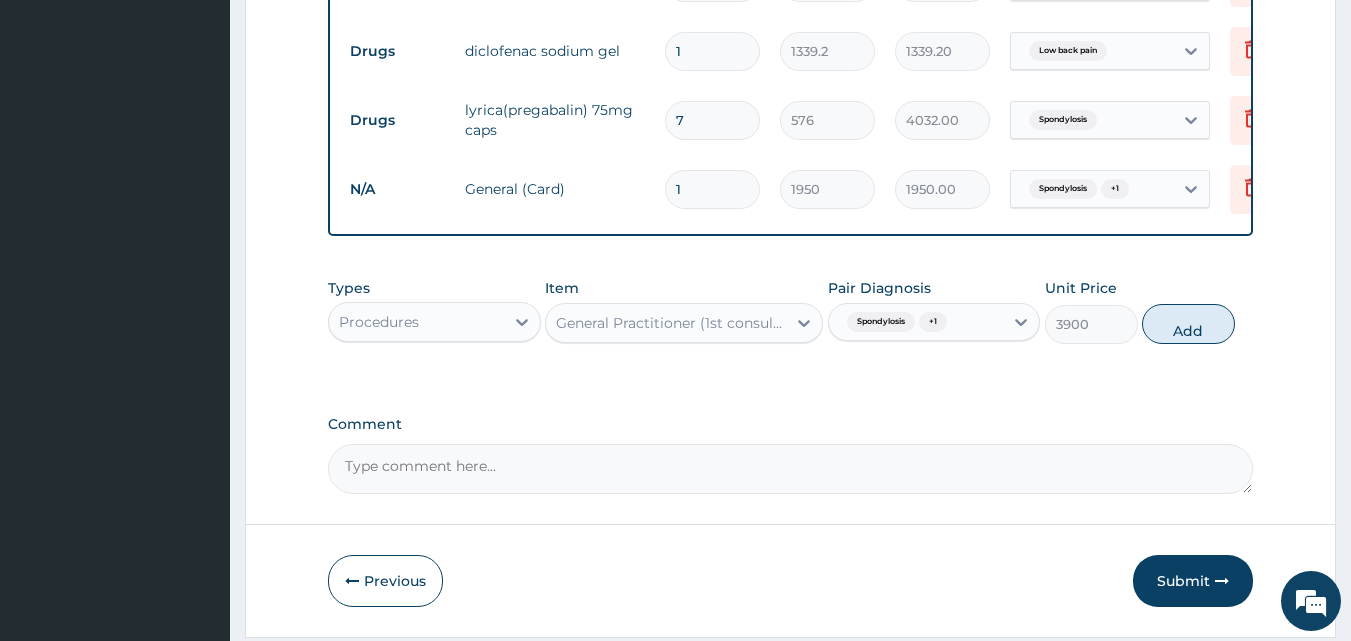 click on "Step  2  of 2 PA Code / Prescription Code PA/223038 Encounter Date 04-08-2025 Important Notice Please enter PA codes before entering items that are not attached to a PA code   All diagnoses entered must be linked to a claim item. Diagnosis & Claim Items that are visible but inactive cannot be edited because they were imported from an already approved PA code. Diagnosis Spondylosis confirmed Low back pain confirmed NB: All diagnosis must be linked to a claim item Claim Items Type Name Quantity Unit Price Total Price Pair Diagnosis Actions Drugs diclofenac sodium 50mg 10 50.4 504.00 Spondylosis Delete Drugs diclofenac sodium gel 1 1339.2 1339.20 Low back pain Delete Drugs lyrica(pregabalin) 75mg caps 7 576 4032.00 Spondylosis Delete N/A General (Card) 1 1950 1950.00 Spondylosis  + 1 Delete Types Procedures Item General Practitioner (1st consultation) Pair Diagnosis Spondylosis  + 1 Unit Price 3900 Add Comment     Previous   Submit" at bounding box center [790, -54] 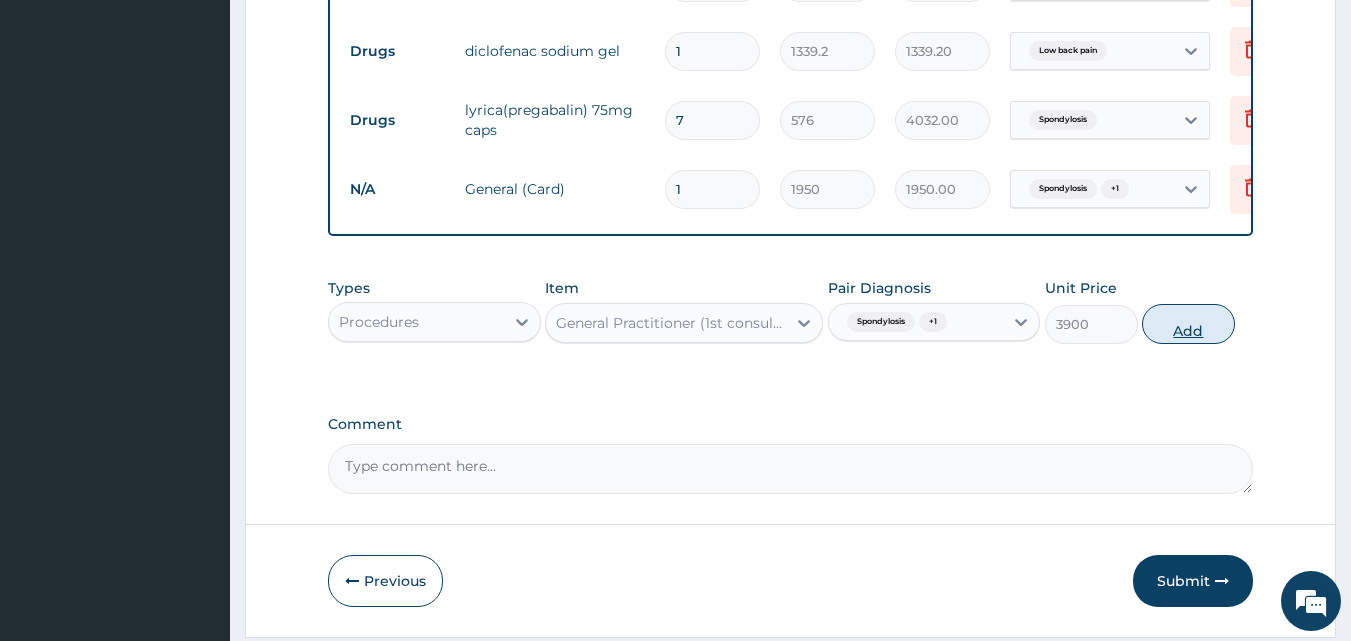 click on "Add" at bounding box center [1188, 324] 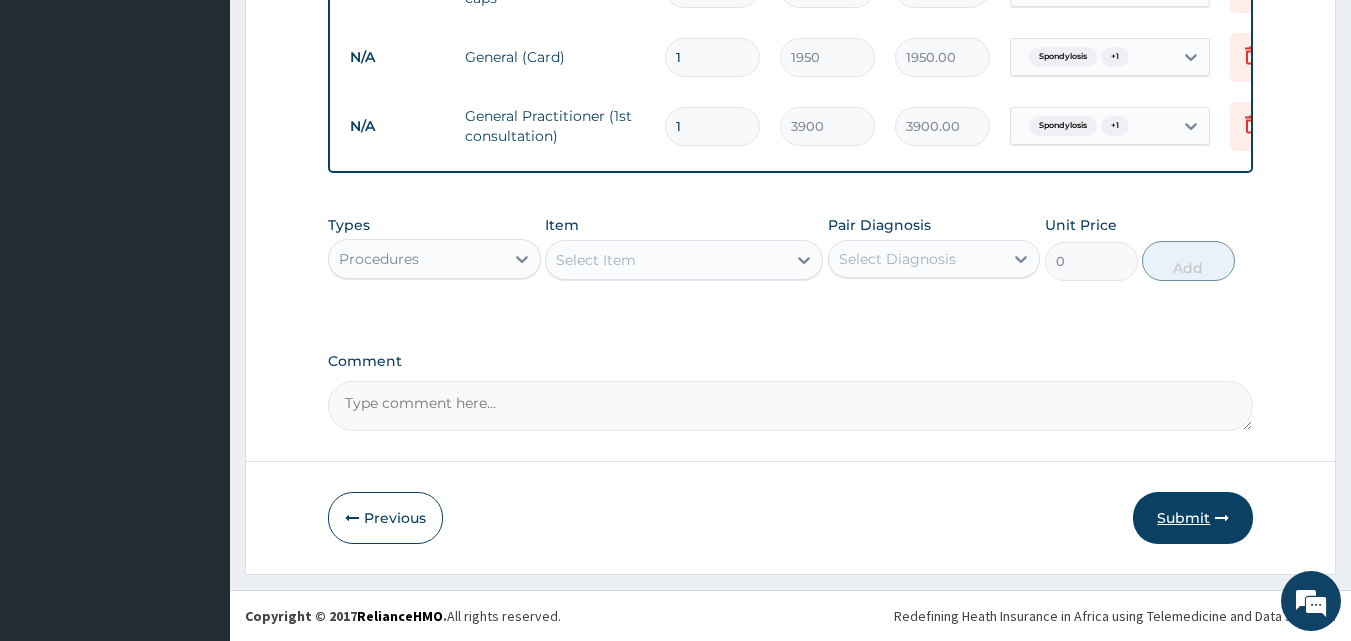 click on "Submit" at bounding box center (1193, 518) 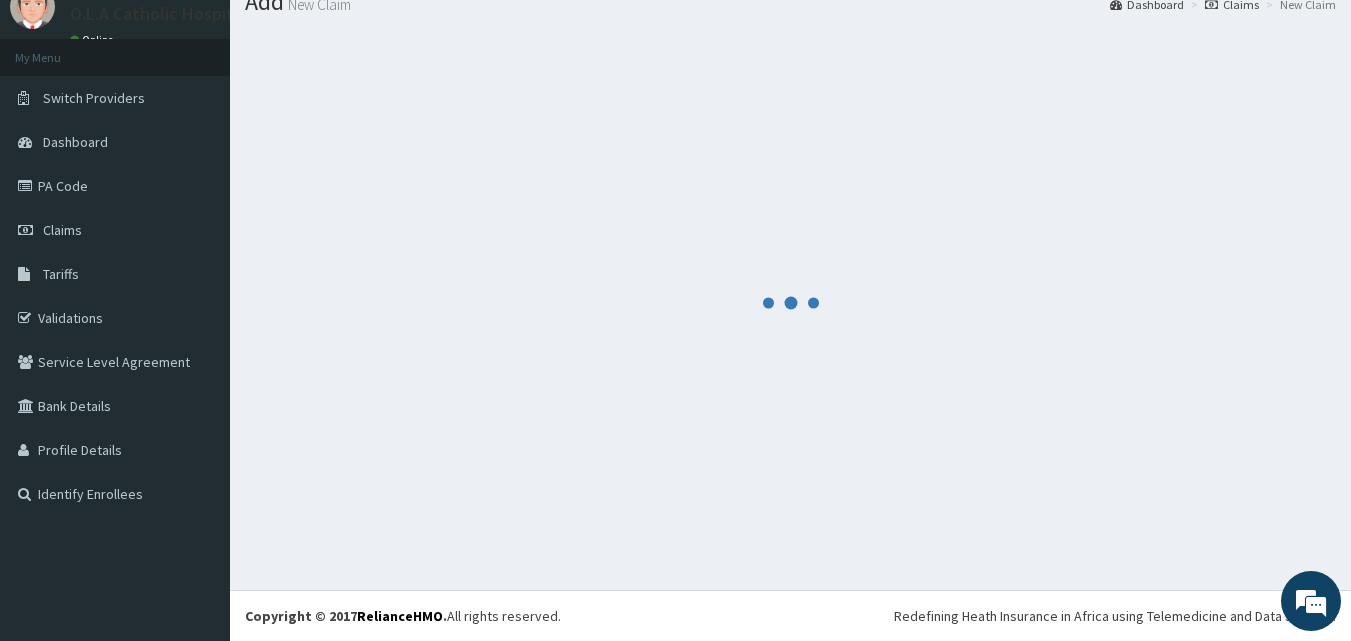 scroll, scrollTop: 76, scrollLeft: 0, axis: vertical 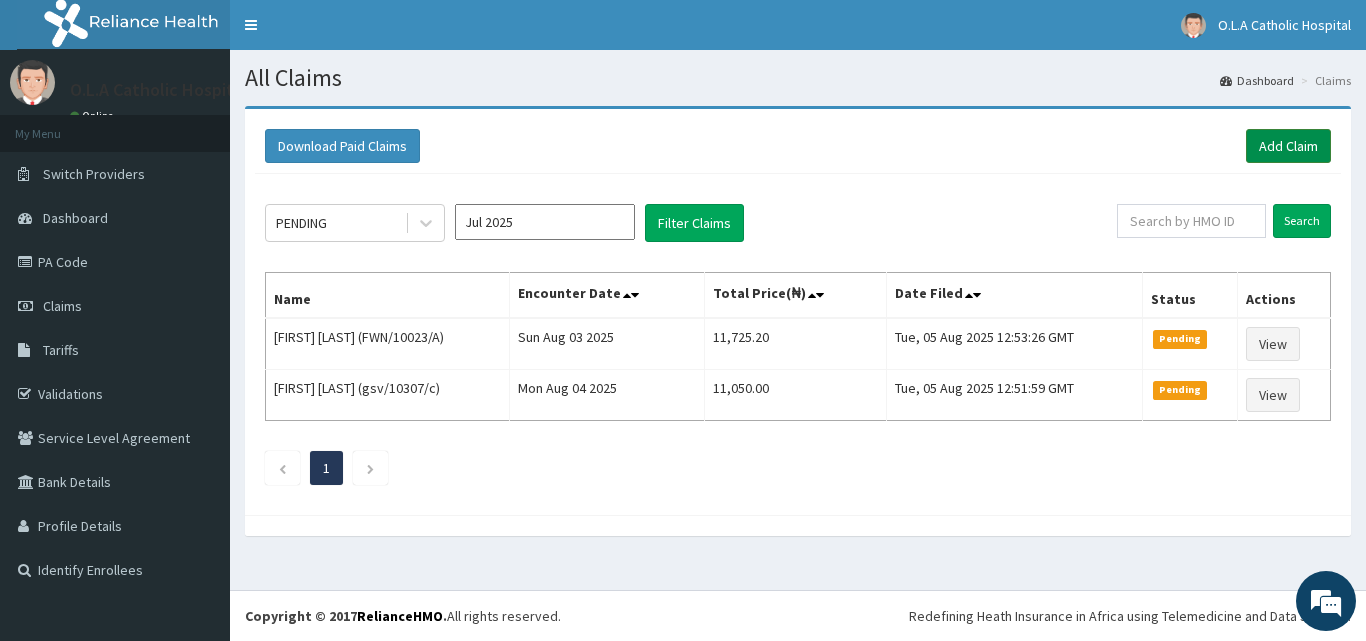 click on "Add Claim" at bounding box center [1288, 146] 